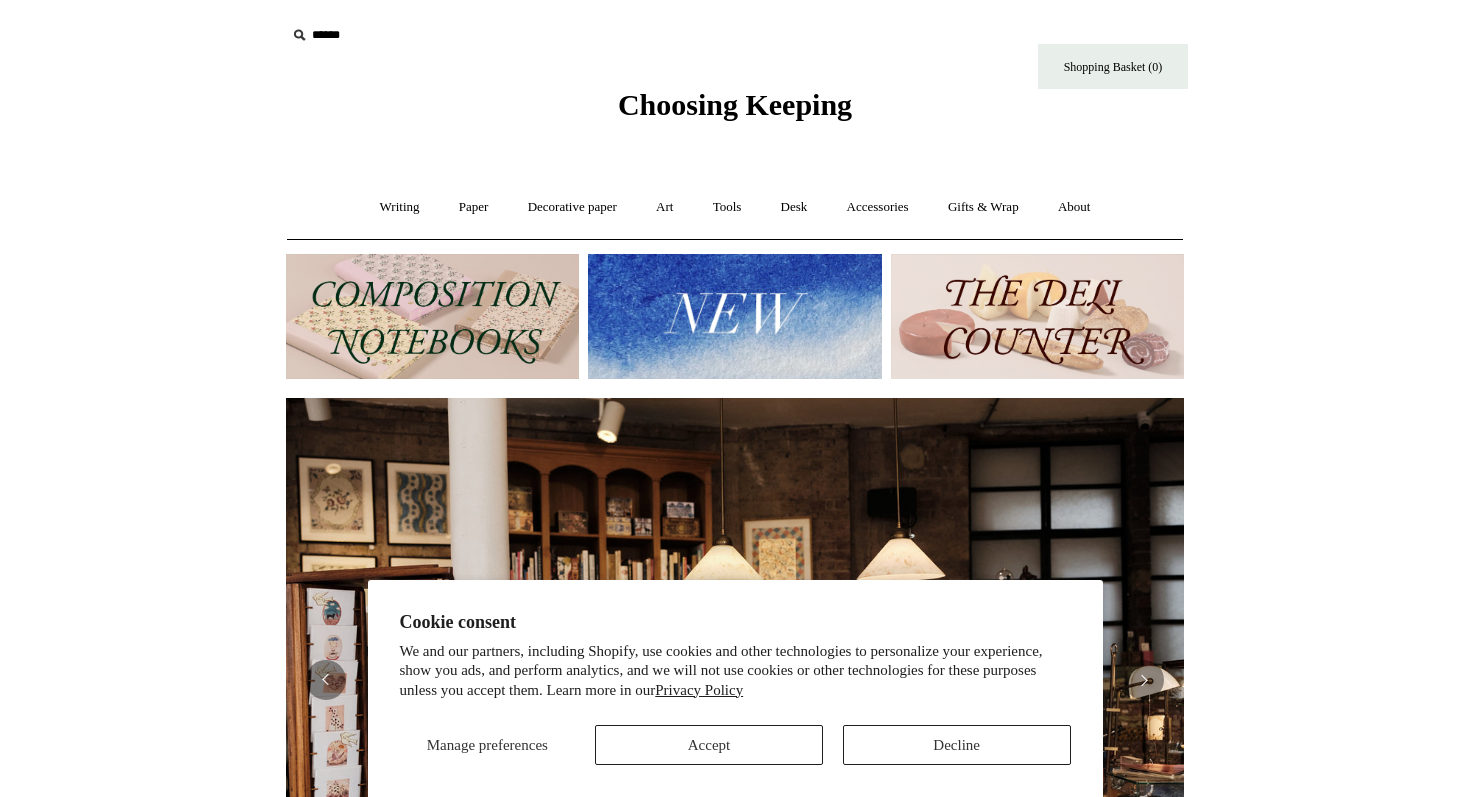 scroll, scrollTop: 0, scrollLeft: 0, axis: both 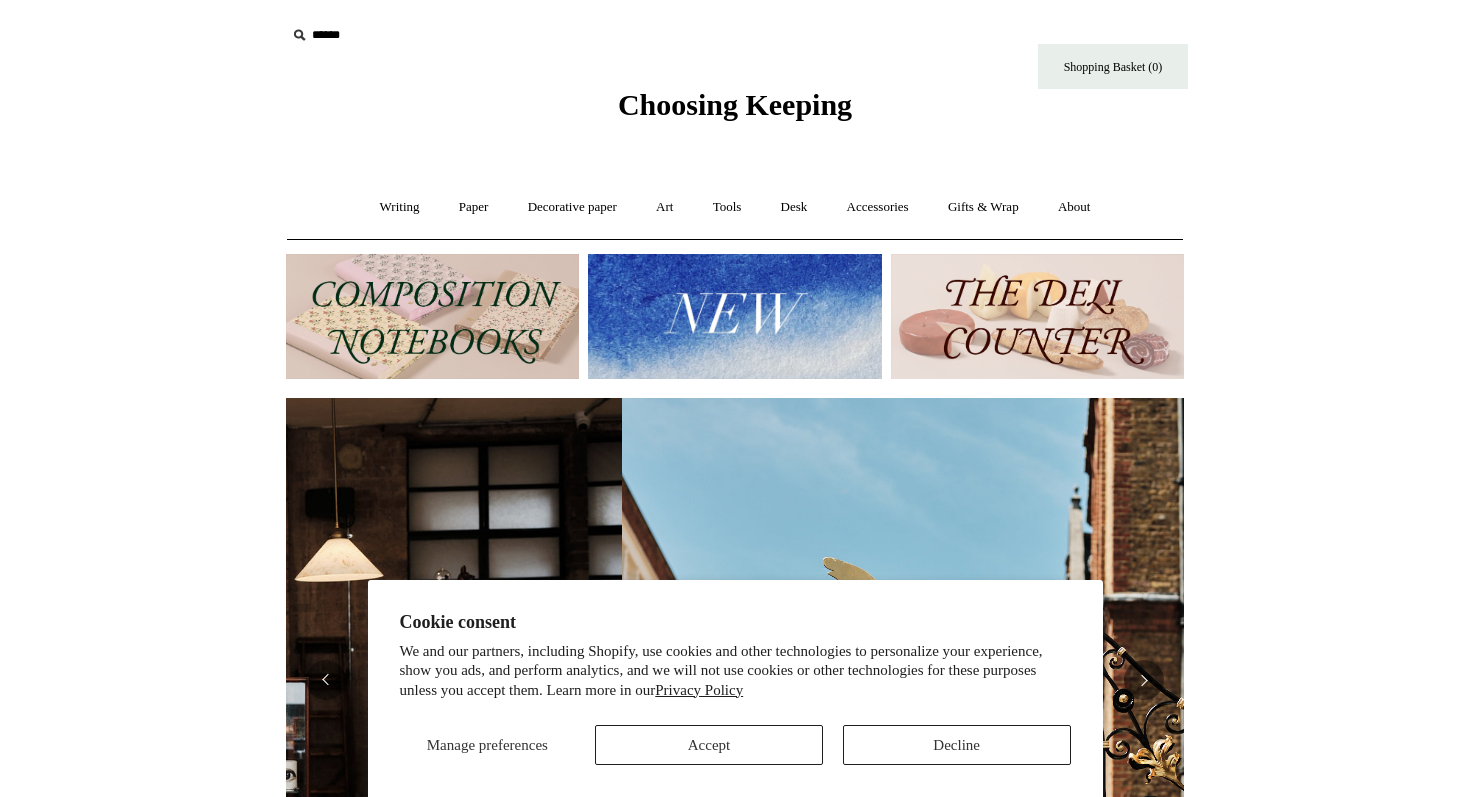 click at bounding box center [1037, 316] 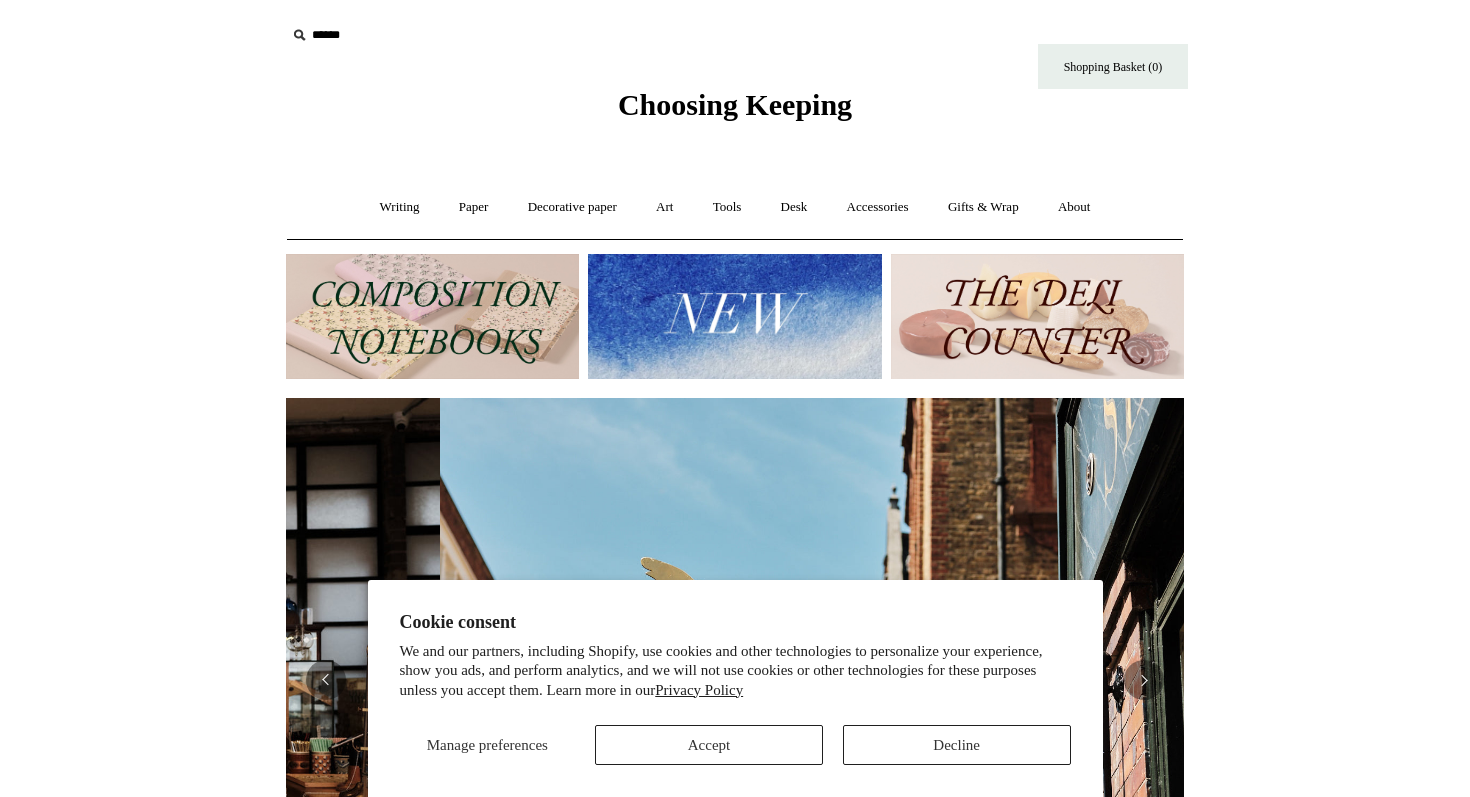 scroll, scrollTop: 0, scrollLeft: 897, axis: horizontal 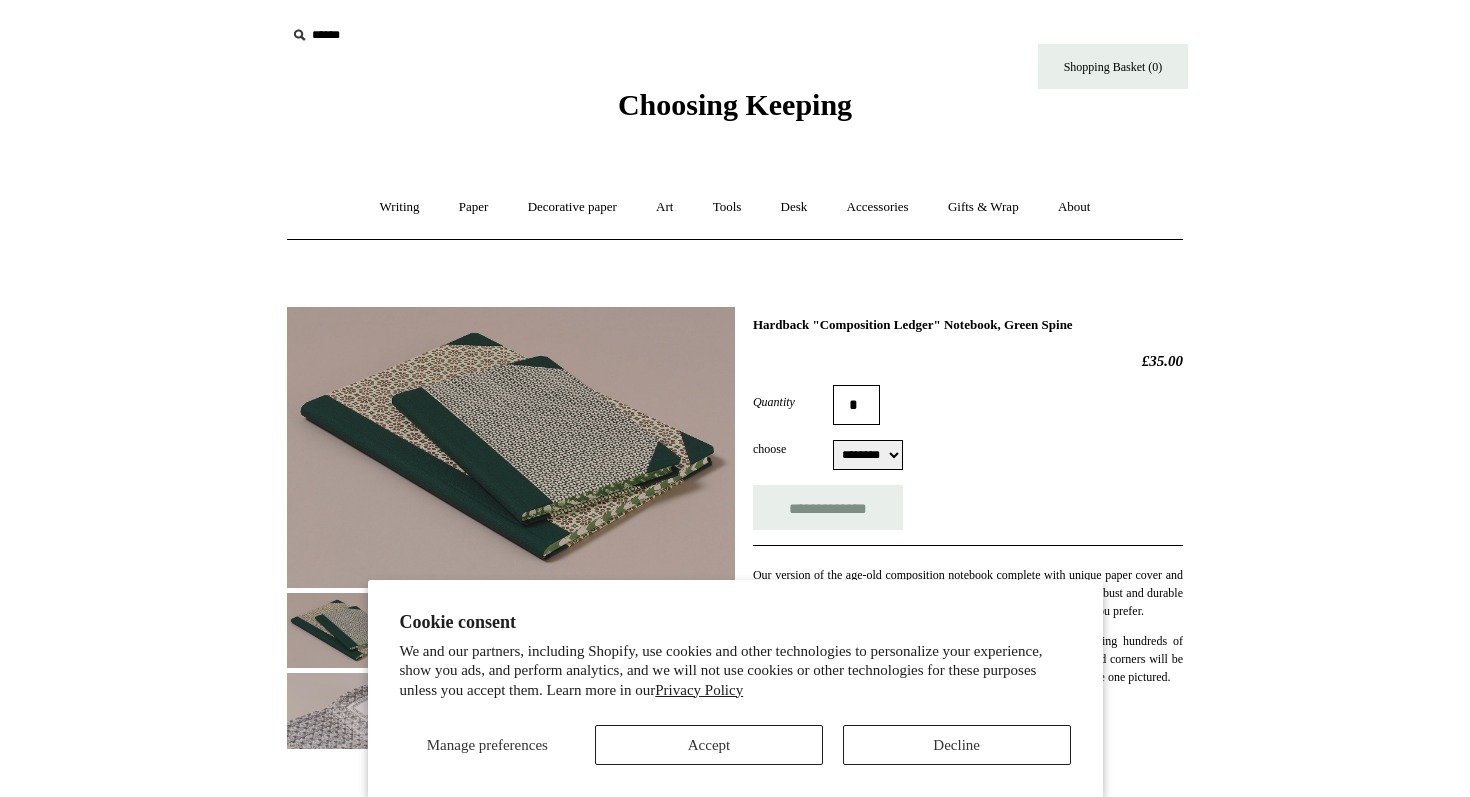 select on "********" 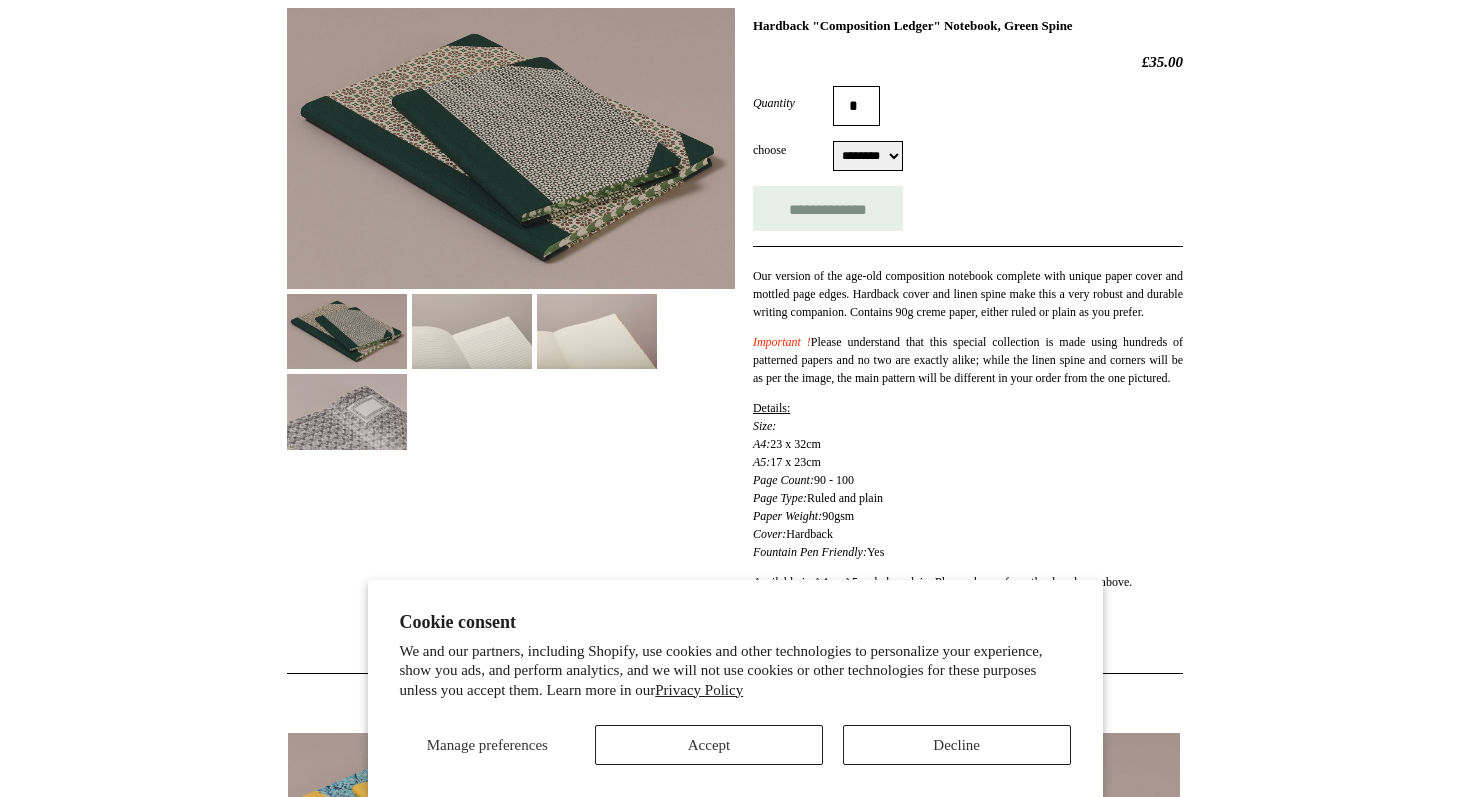 scroll, scrollTop: 310, scrollLeft: 0, axis: vertical 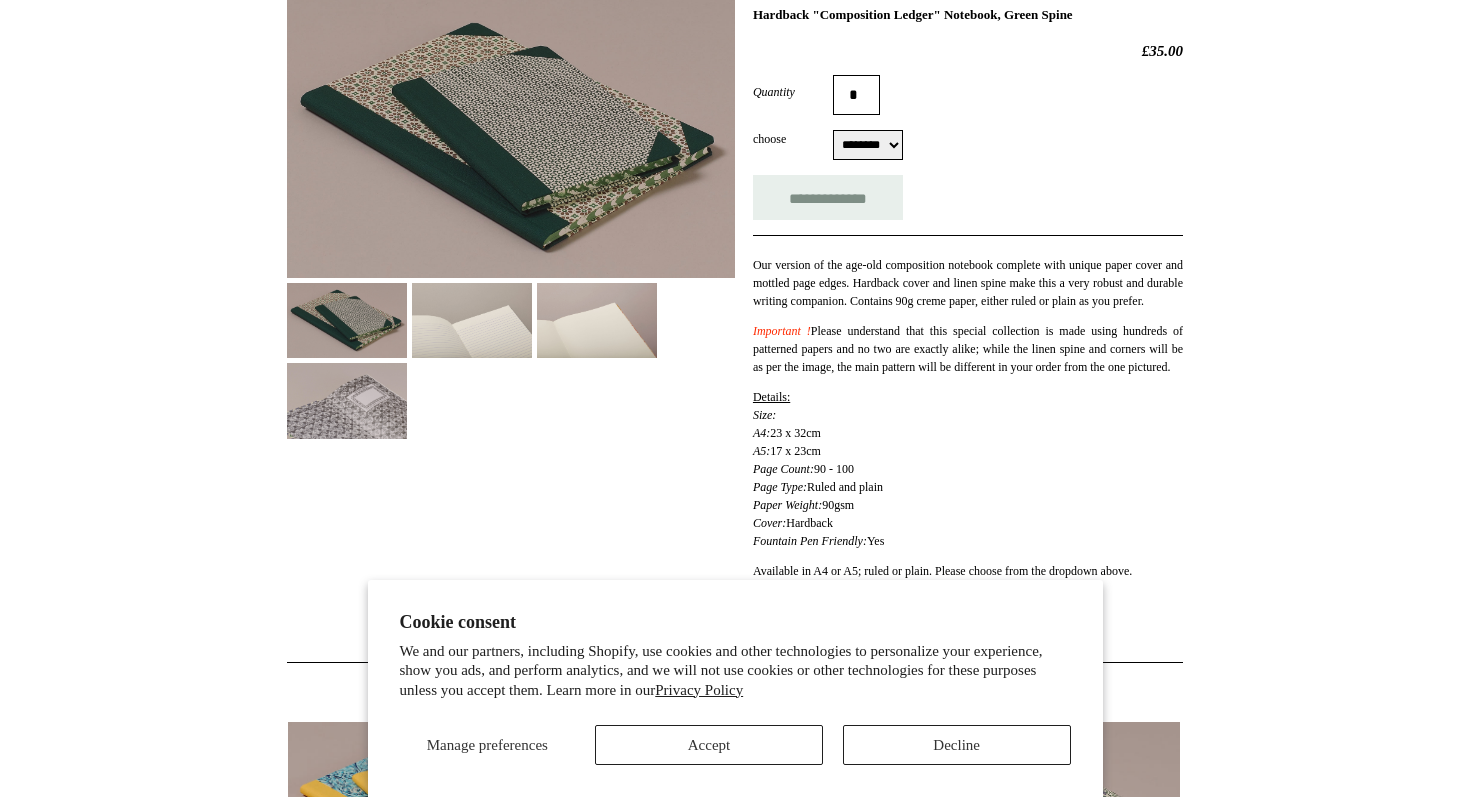 click on "******** ******** ******** ********" at bounding box center (868, 145) 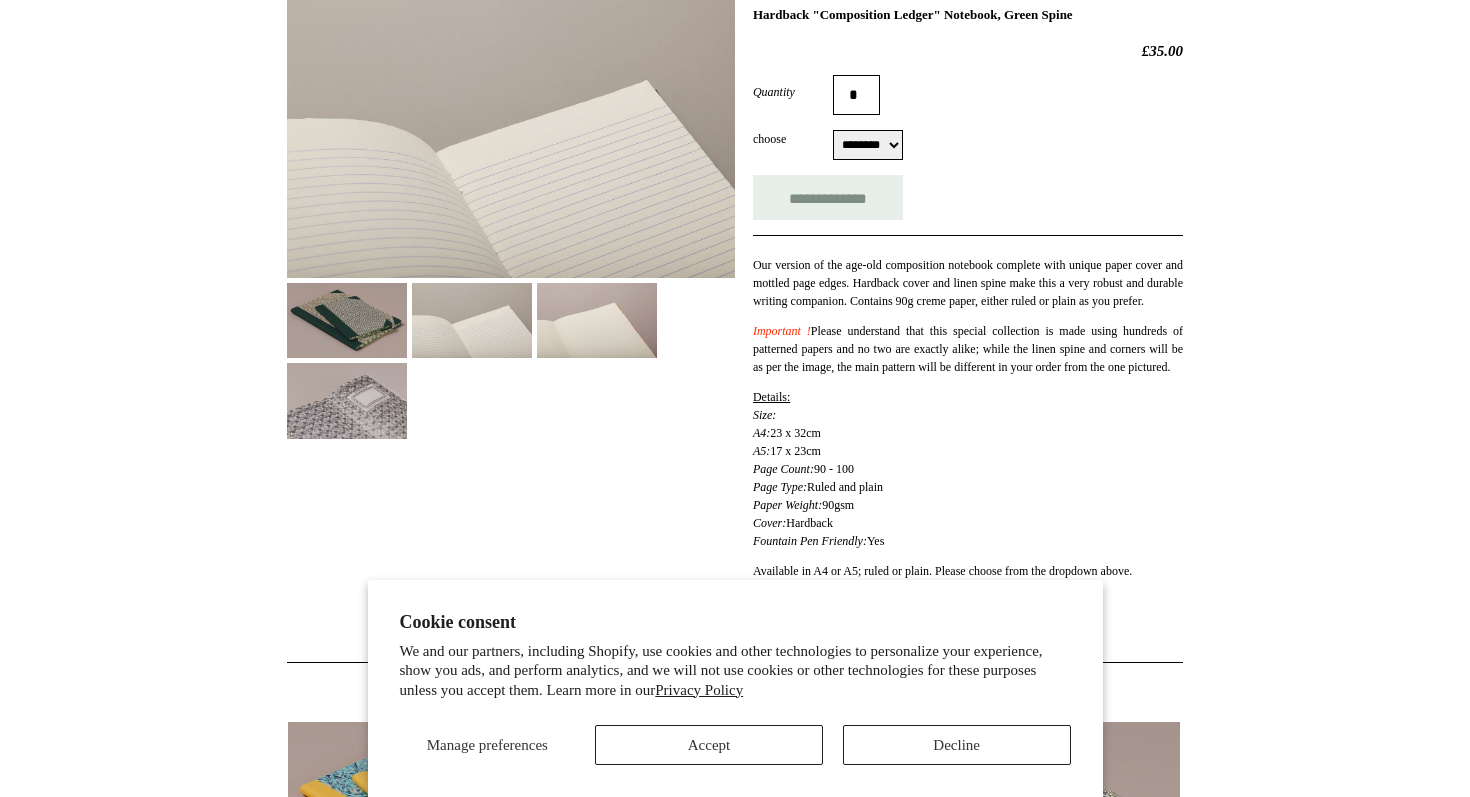 click at bounding box center [597, 320] 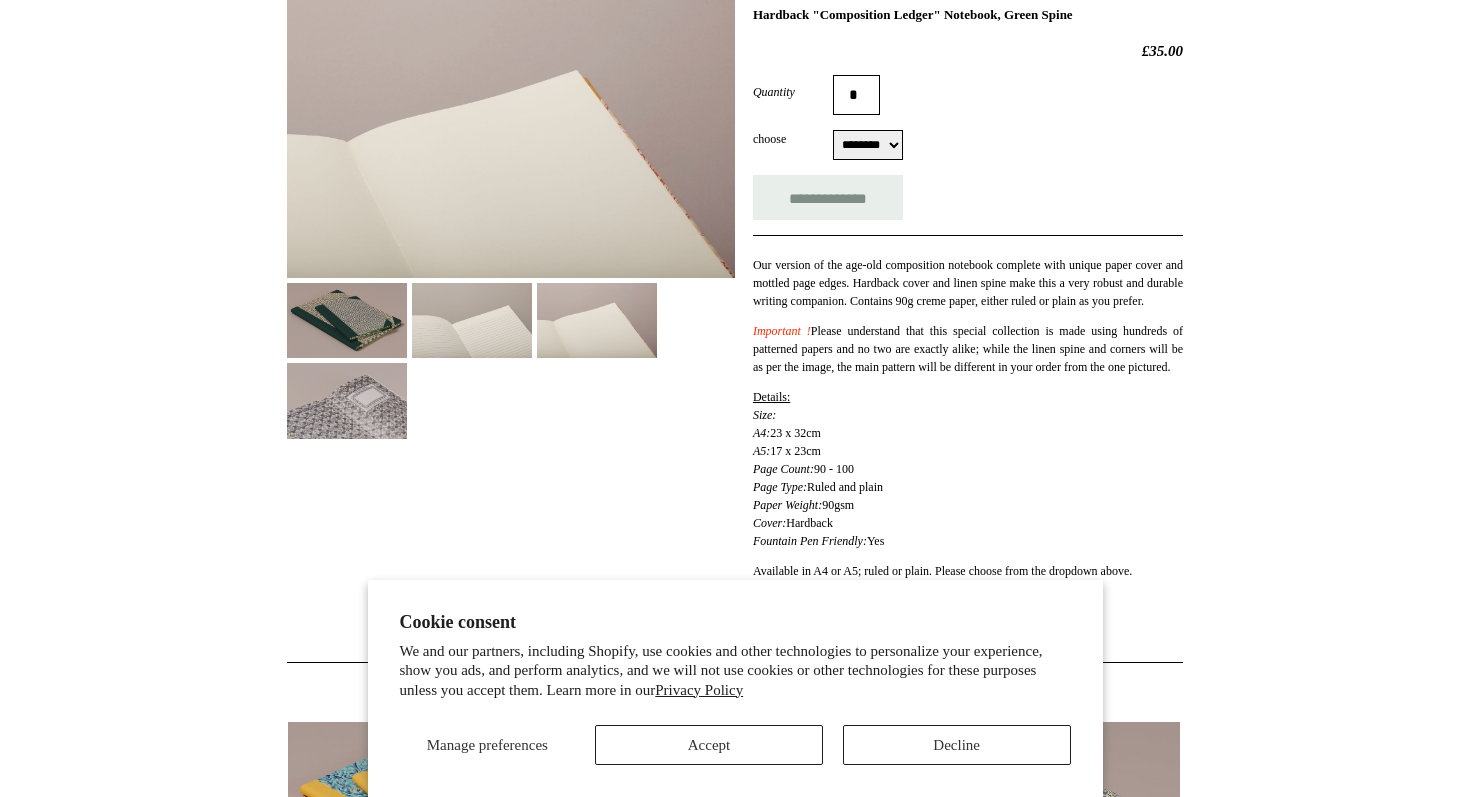 click at bounding box center (347, 400) 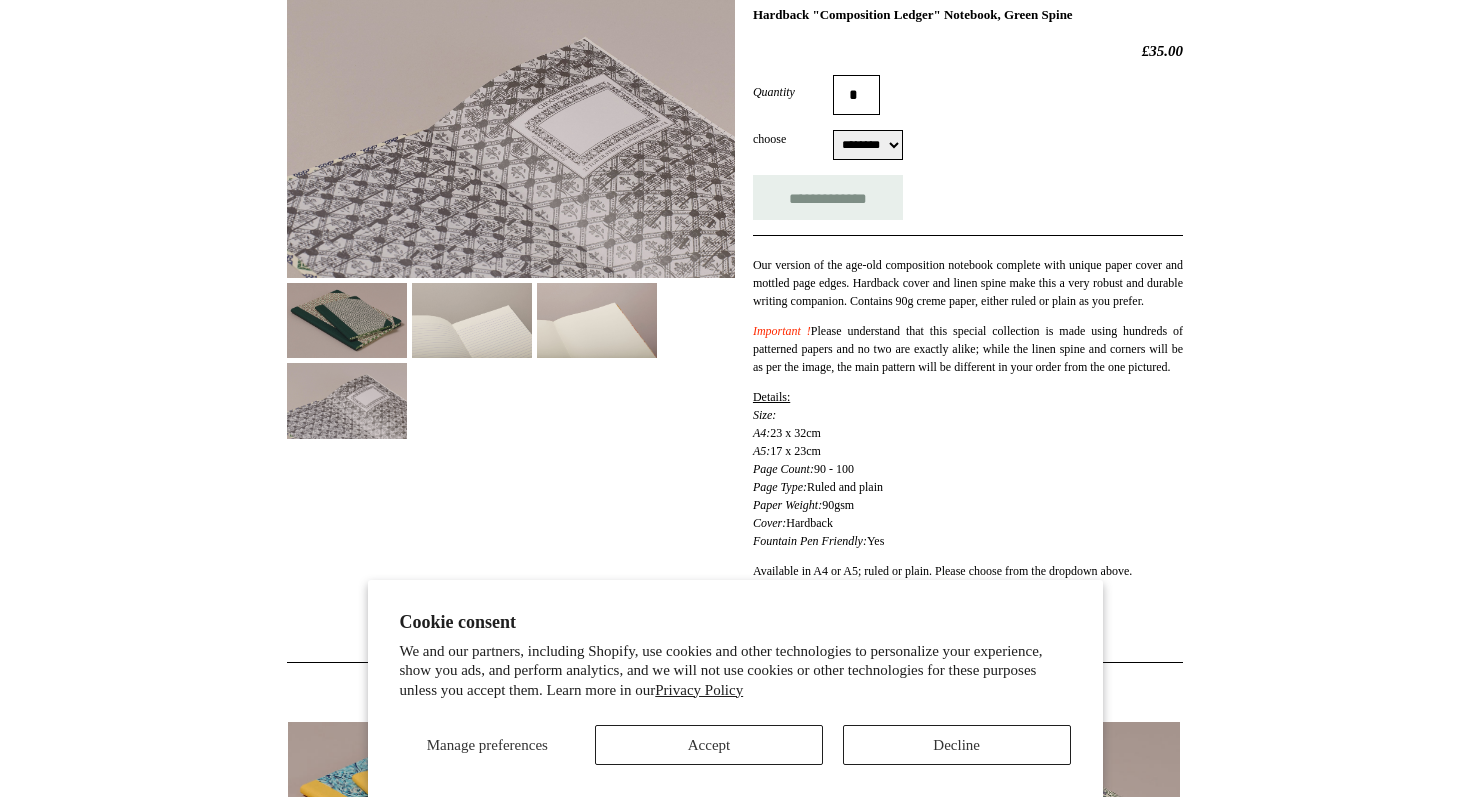 click at bounding box center [347, 320] 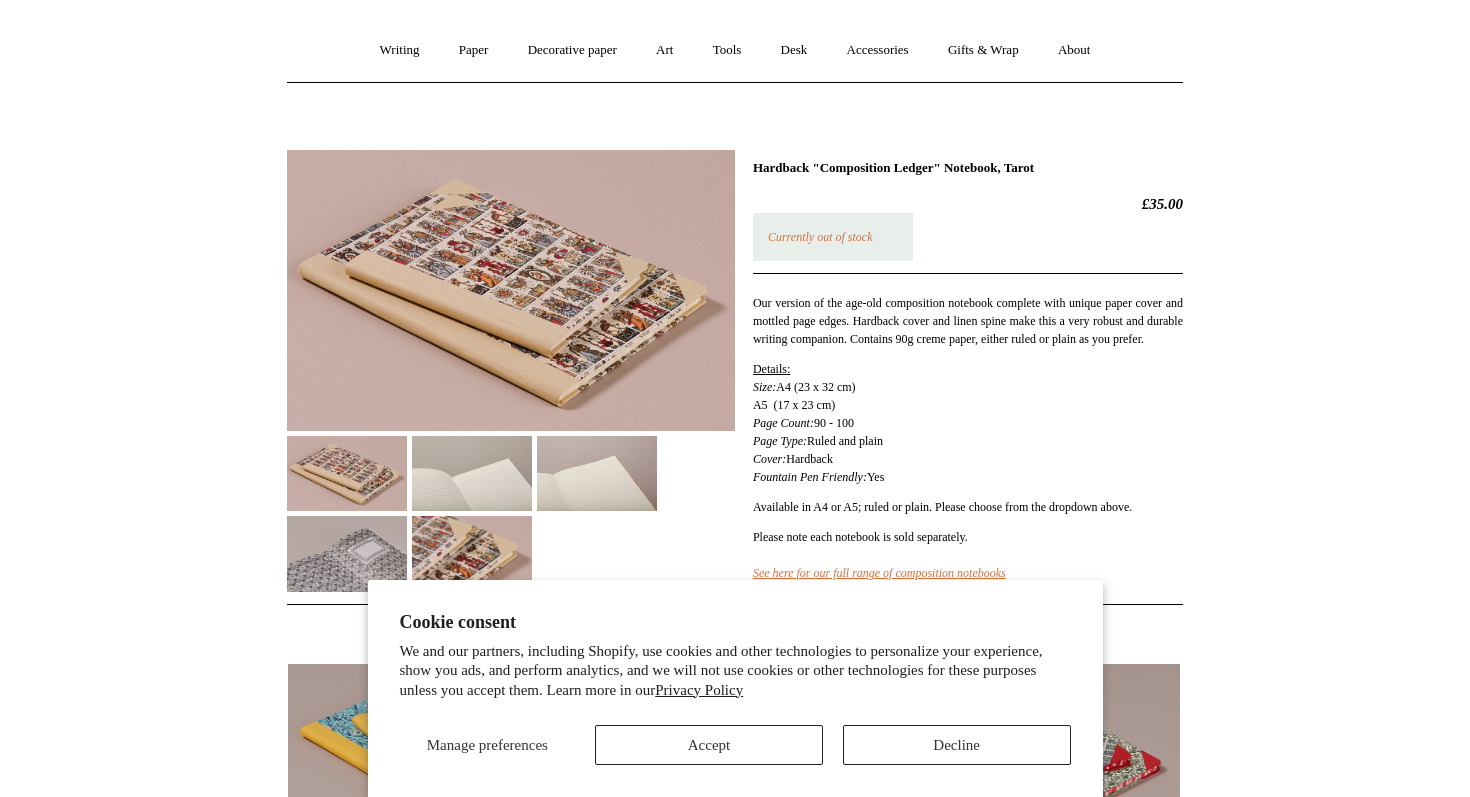 scroll, scrollTop: 255, scrollLeft: 0, axis: vertical 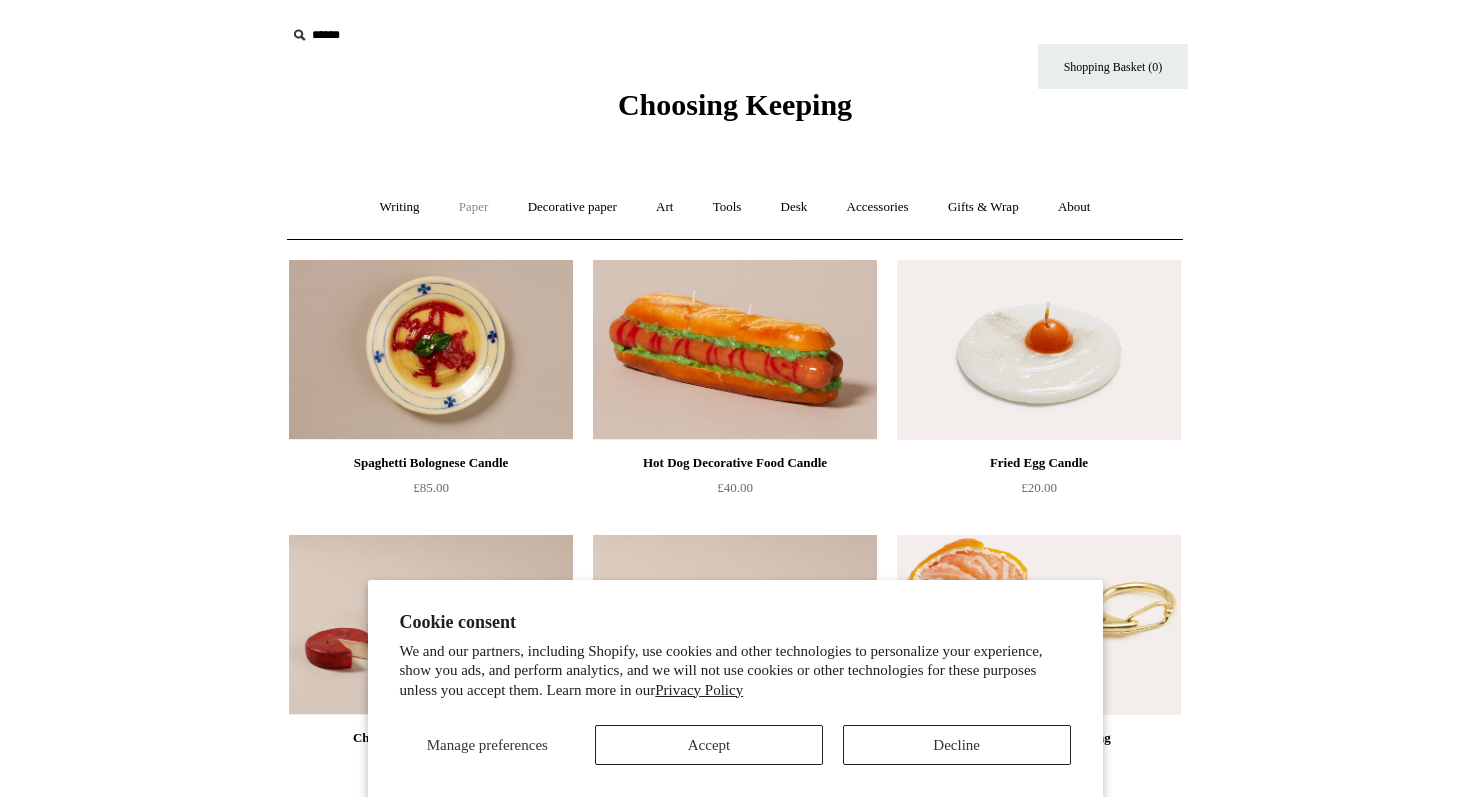 click on "Paper +" at bounding box center [474, 207] 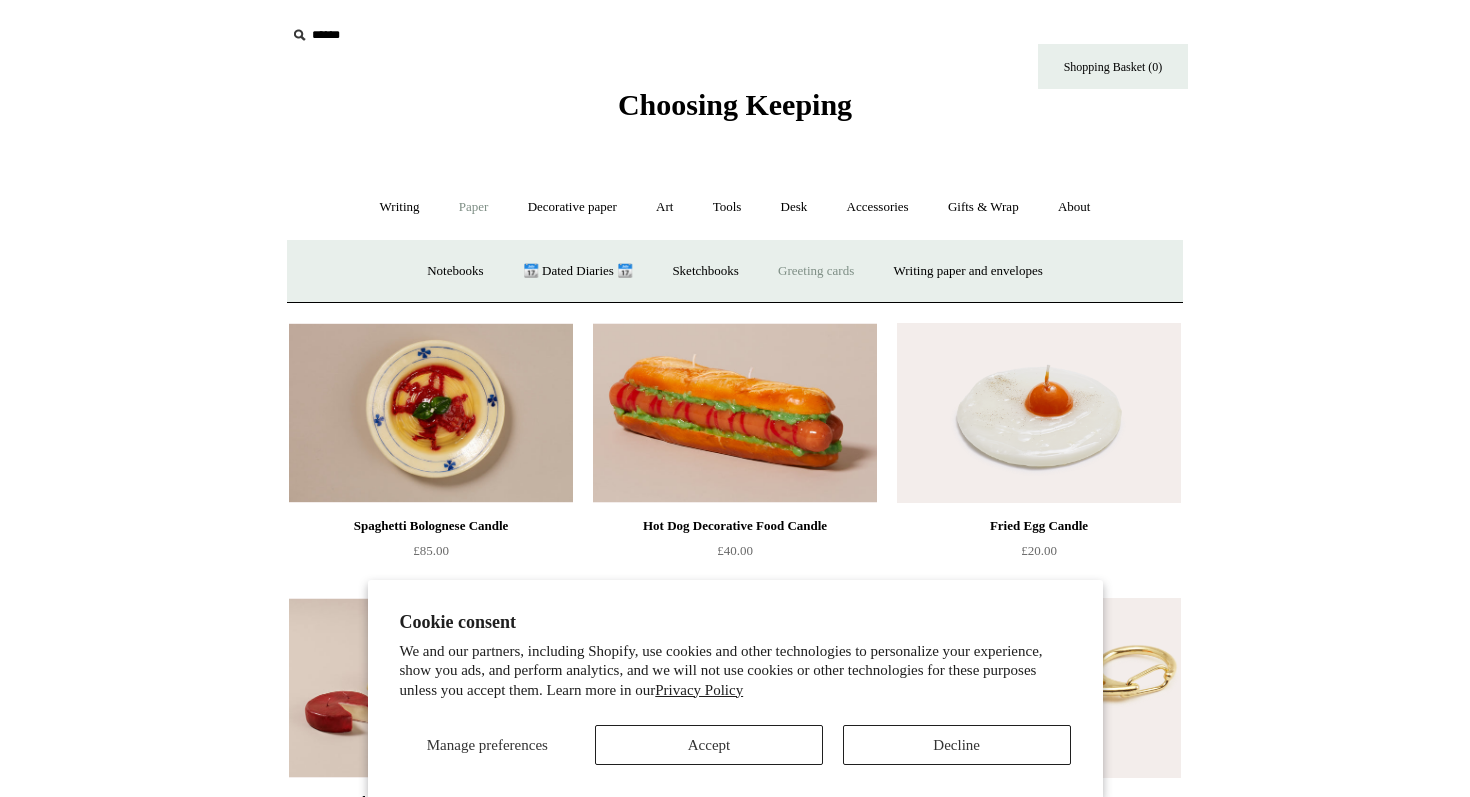 click on "Greeting cards +" at bounding box center (816, 271) 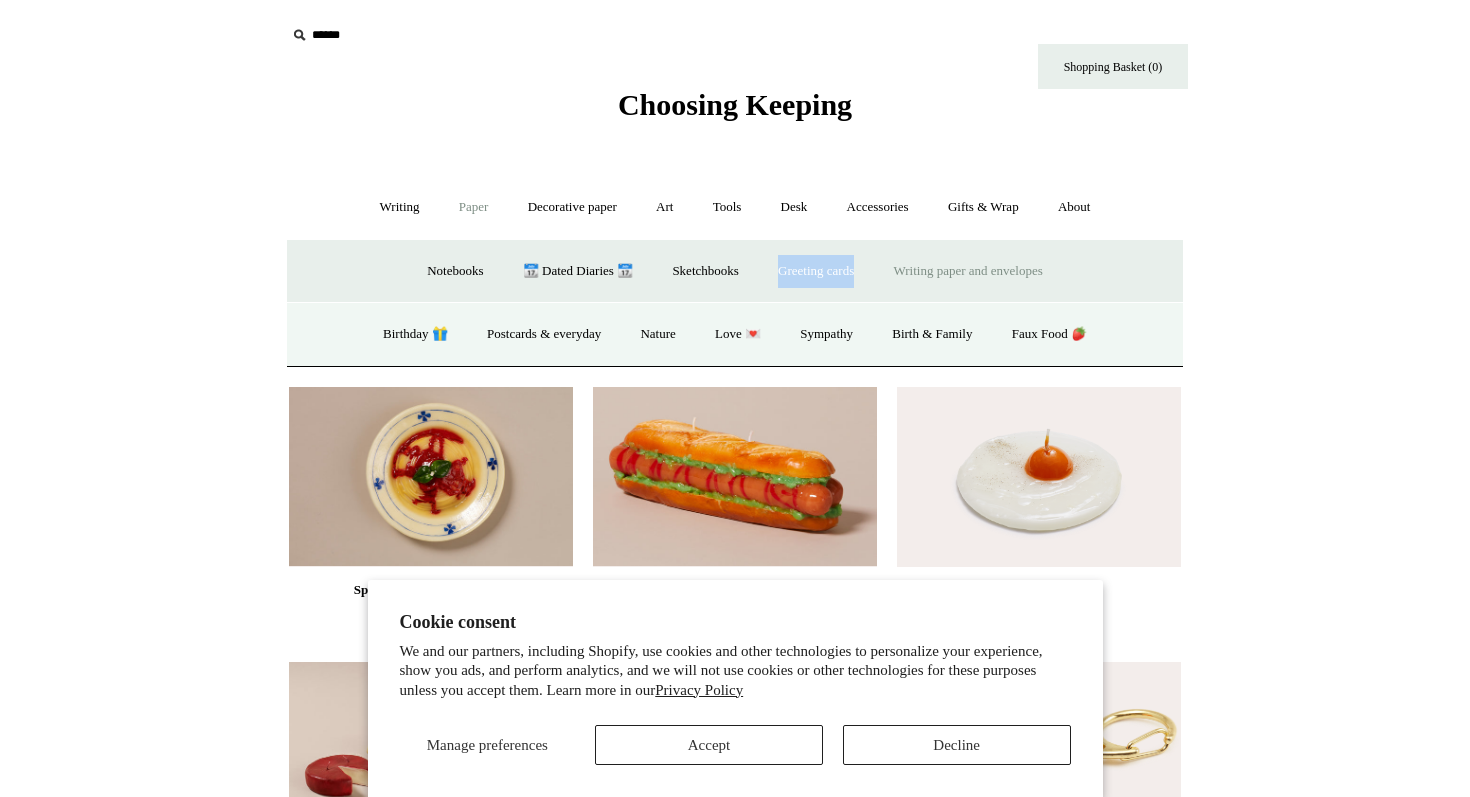 click on "Writing paper and envelopes +" at bounding box center [968, 271] 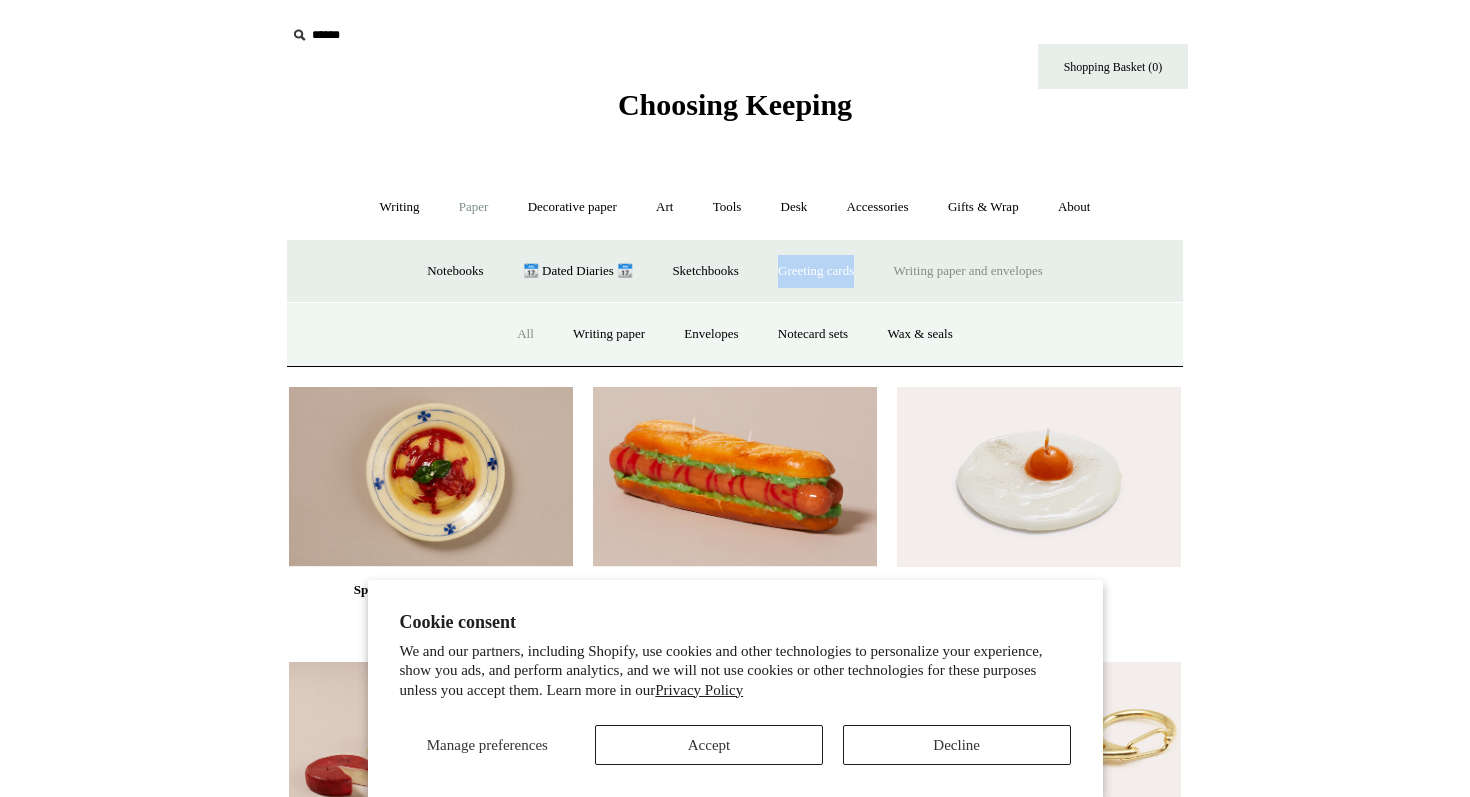 click on "All" at bounding box center (525, 334) 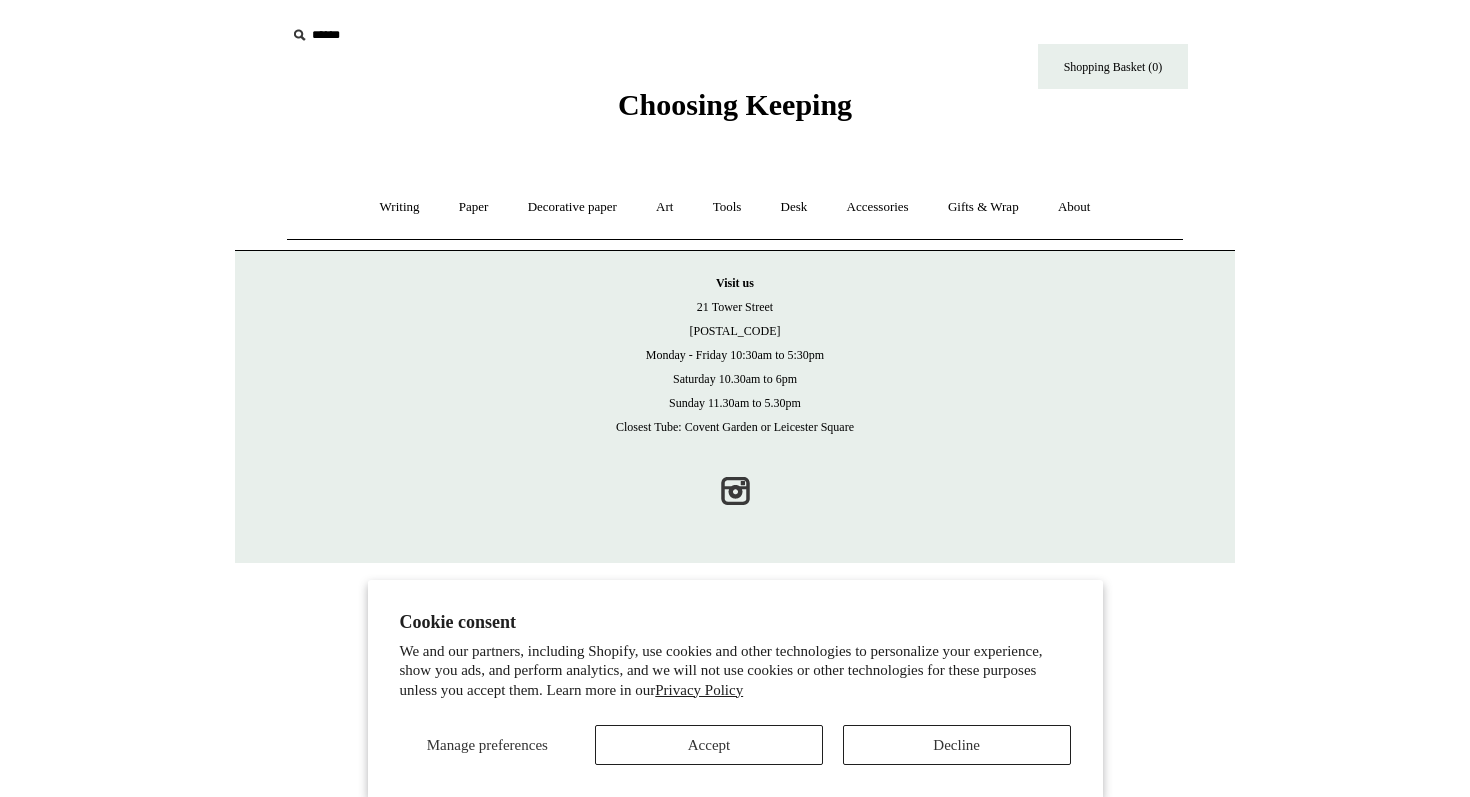 scroll, scrollTop: 0, scrollLeft: 0, axis: both 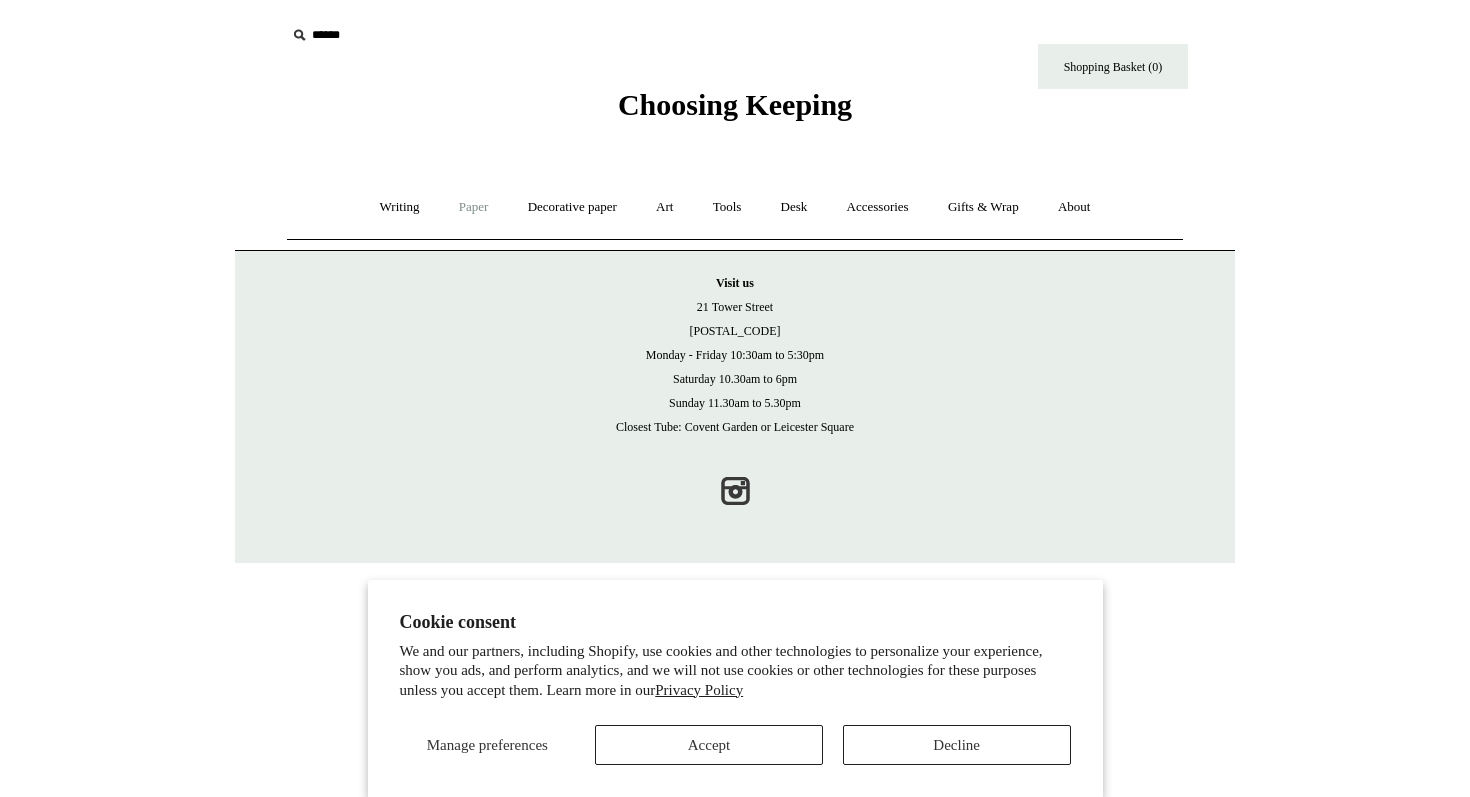 click on "Paper +" at bounding box center [474, 207] 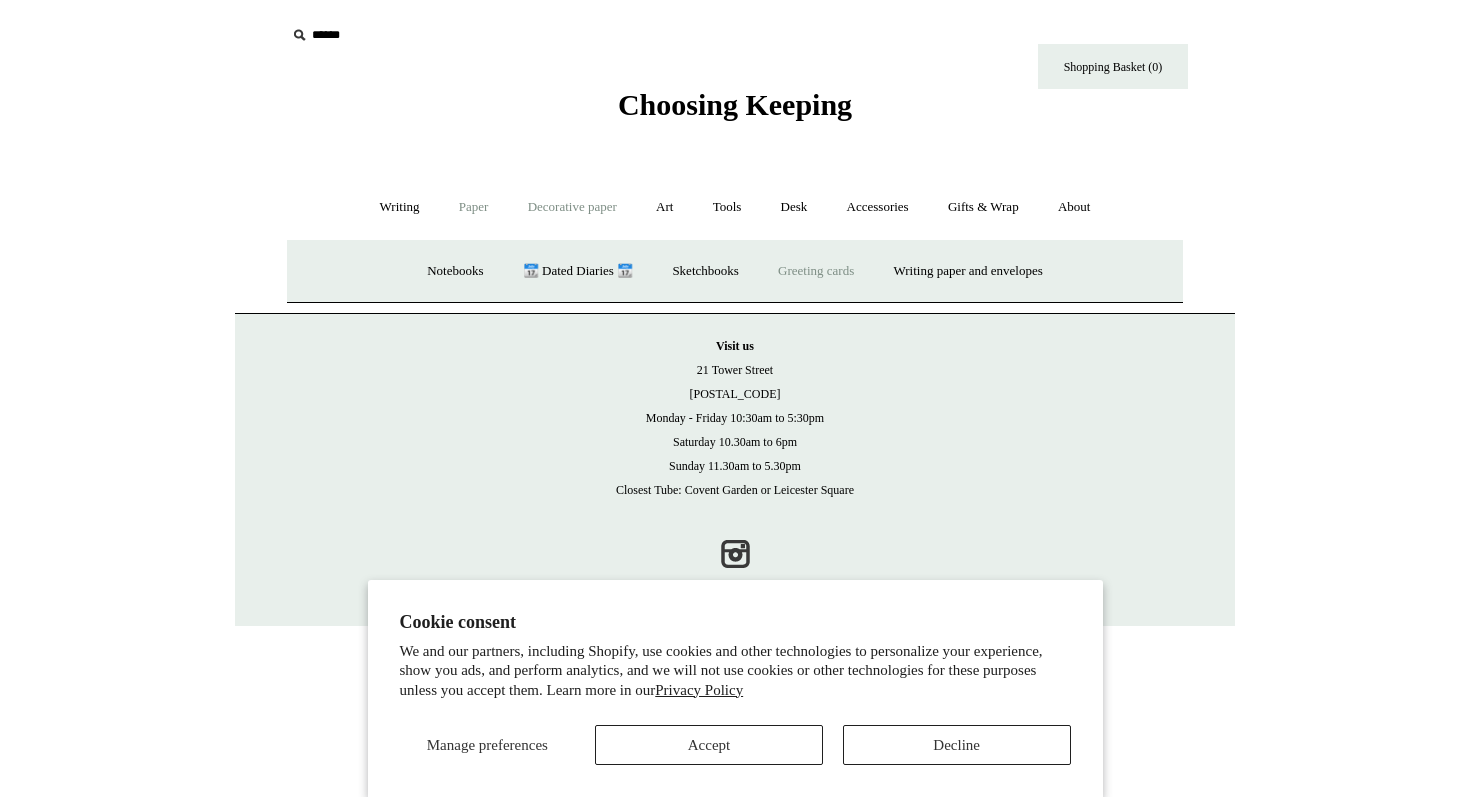 click on "Decorative paper +" at bounding box center [572, 207] 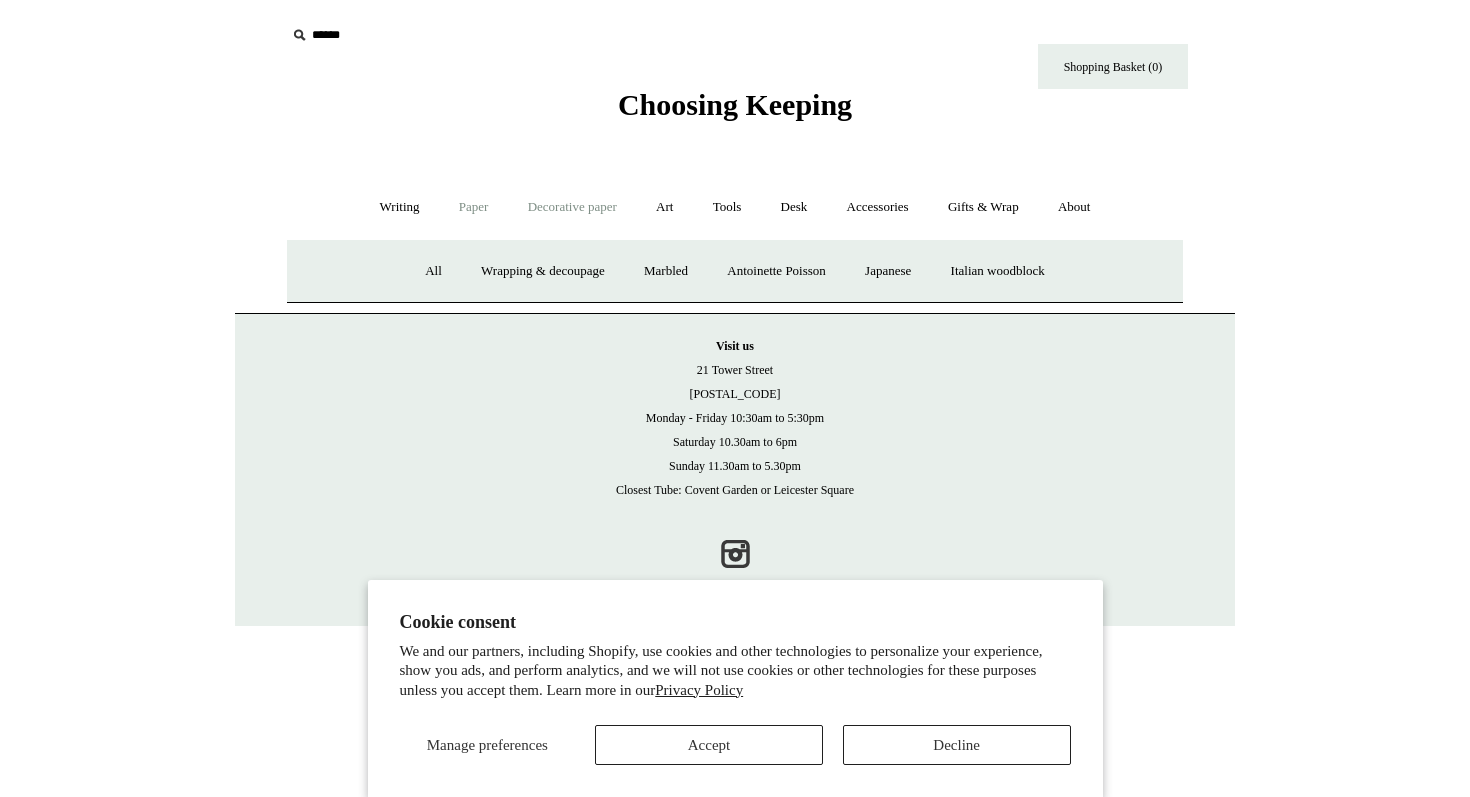 click on "Paper +" at bounding box center [474, 207] 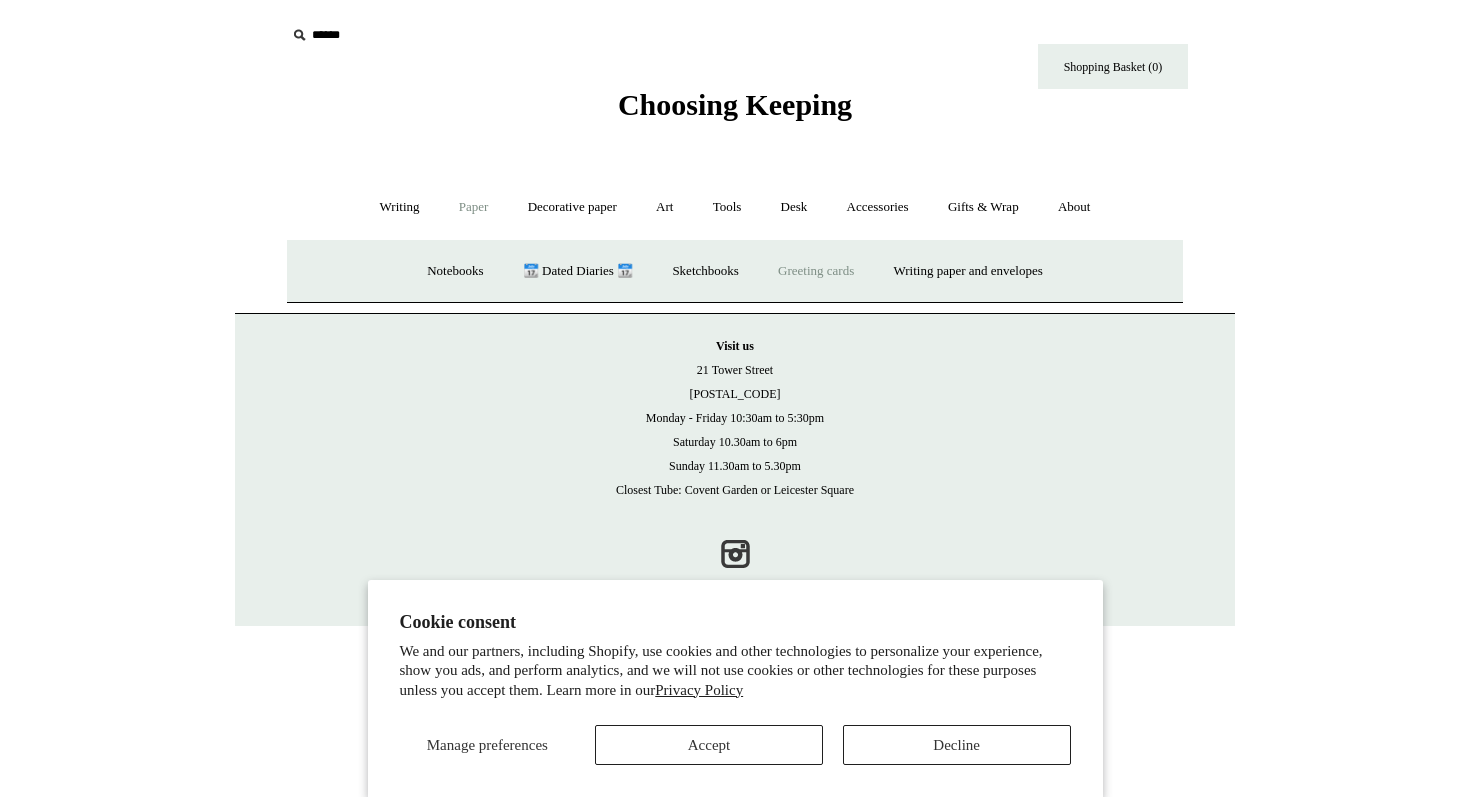 click on "Greeting cards +" at bounding box center (816, 271) 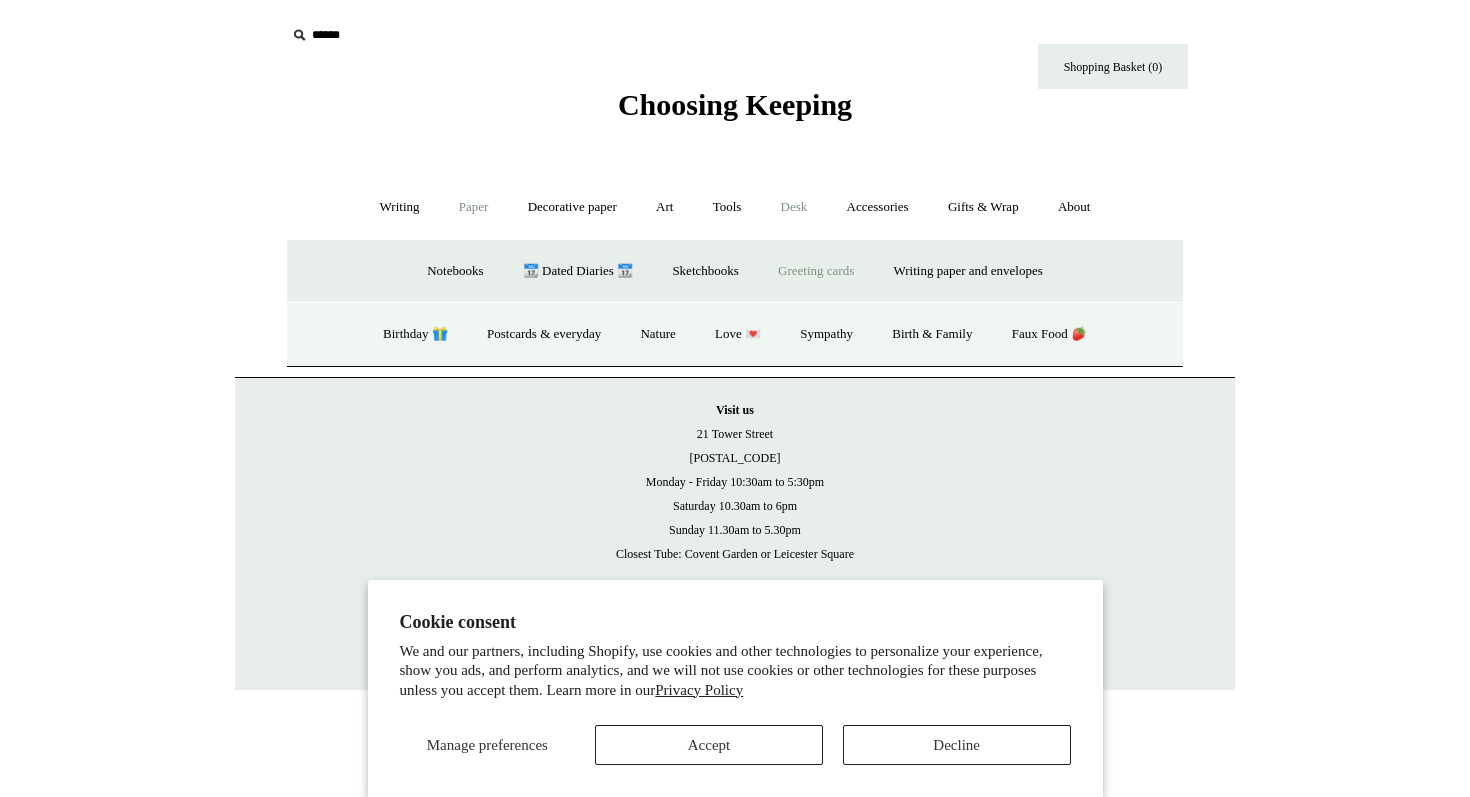 click on "Desk +" at bounding box center (794, 207) 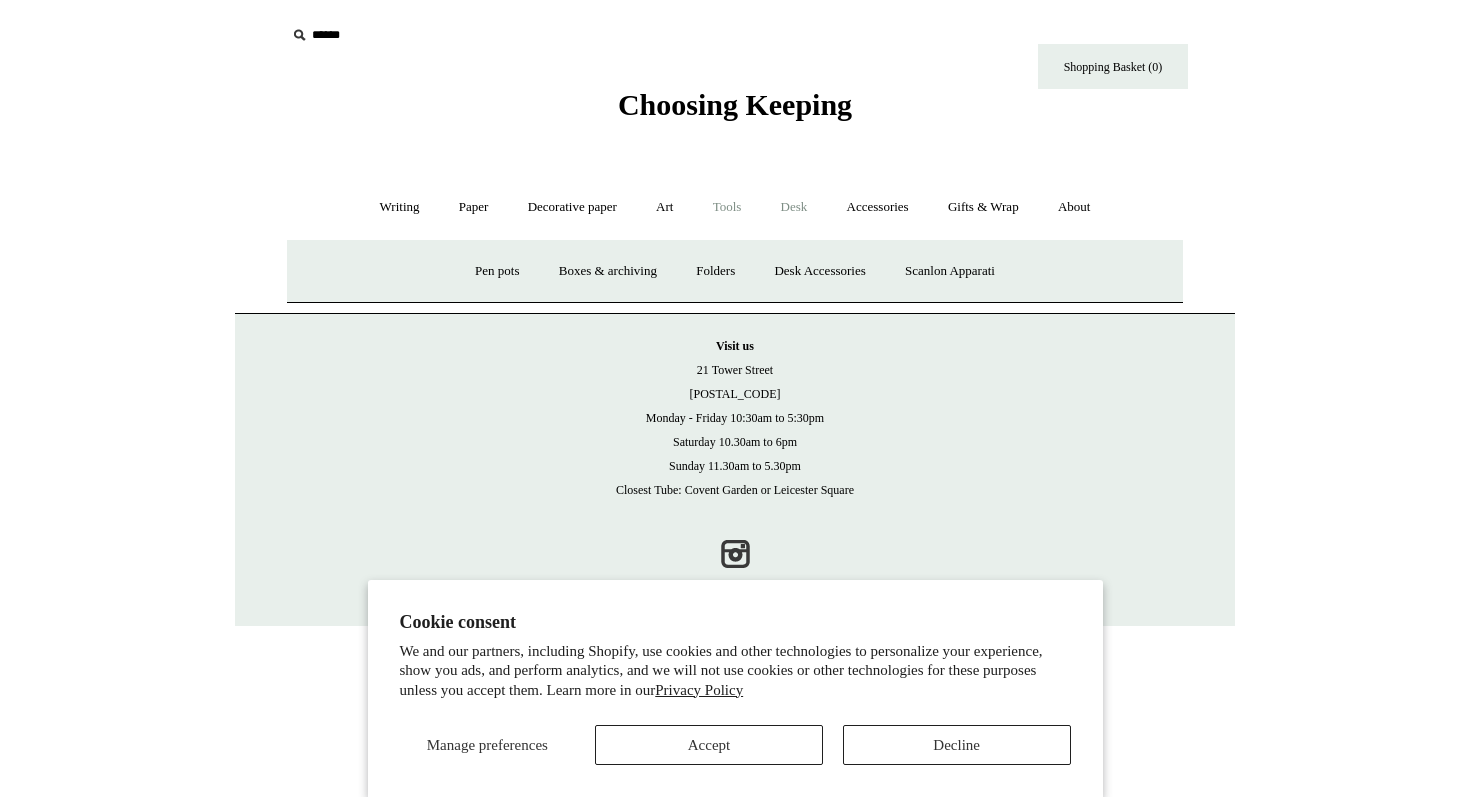 click on "Tools +" at bounding box center (727, 207) 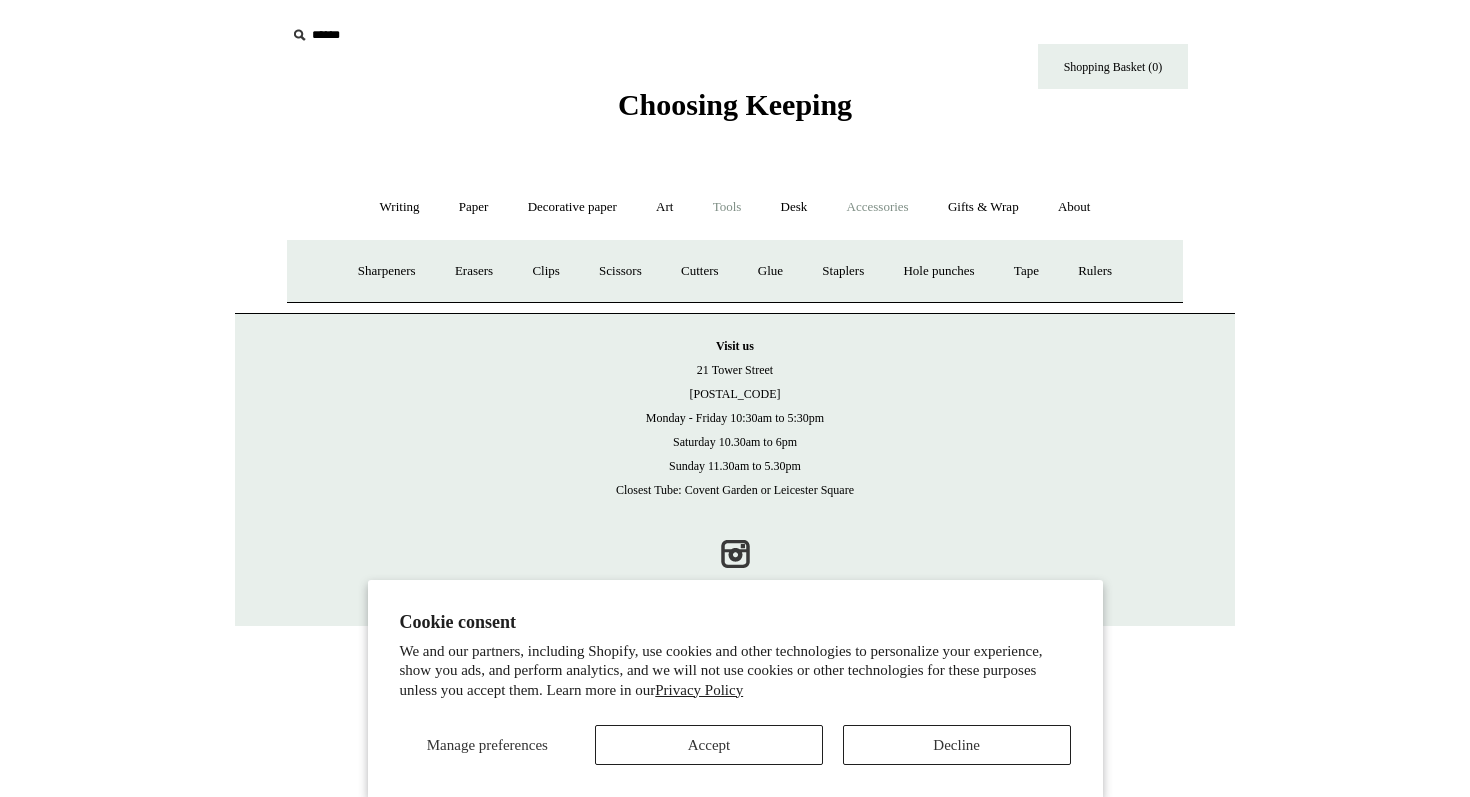 click on "Accessories +" at bounding box center [878, 207] 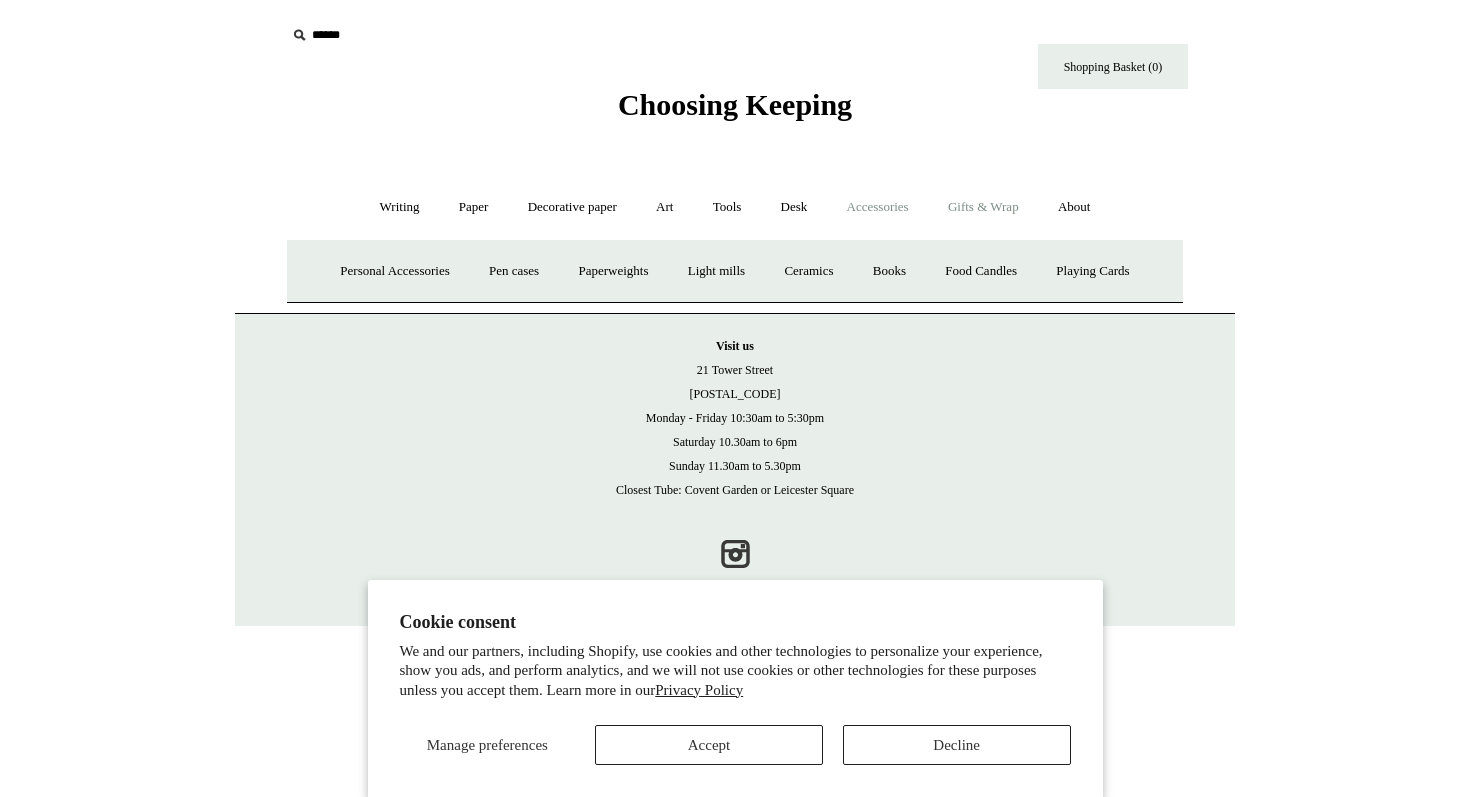 click on "Gifts & Wrap +" at bounding box center (983, 207) 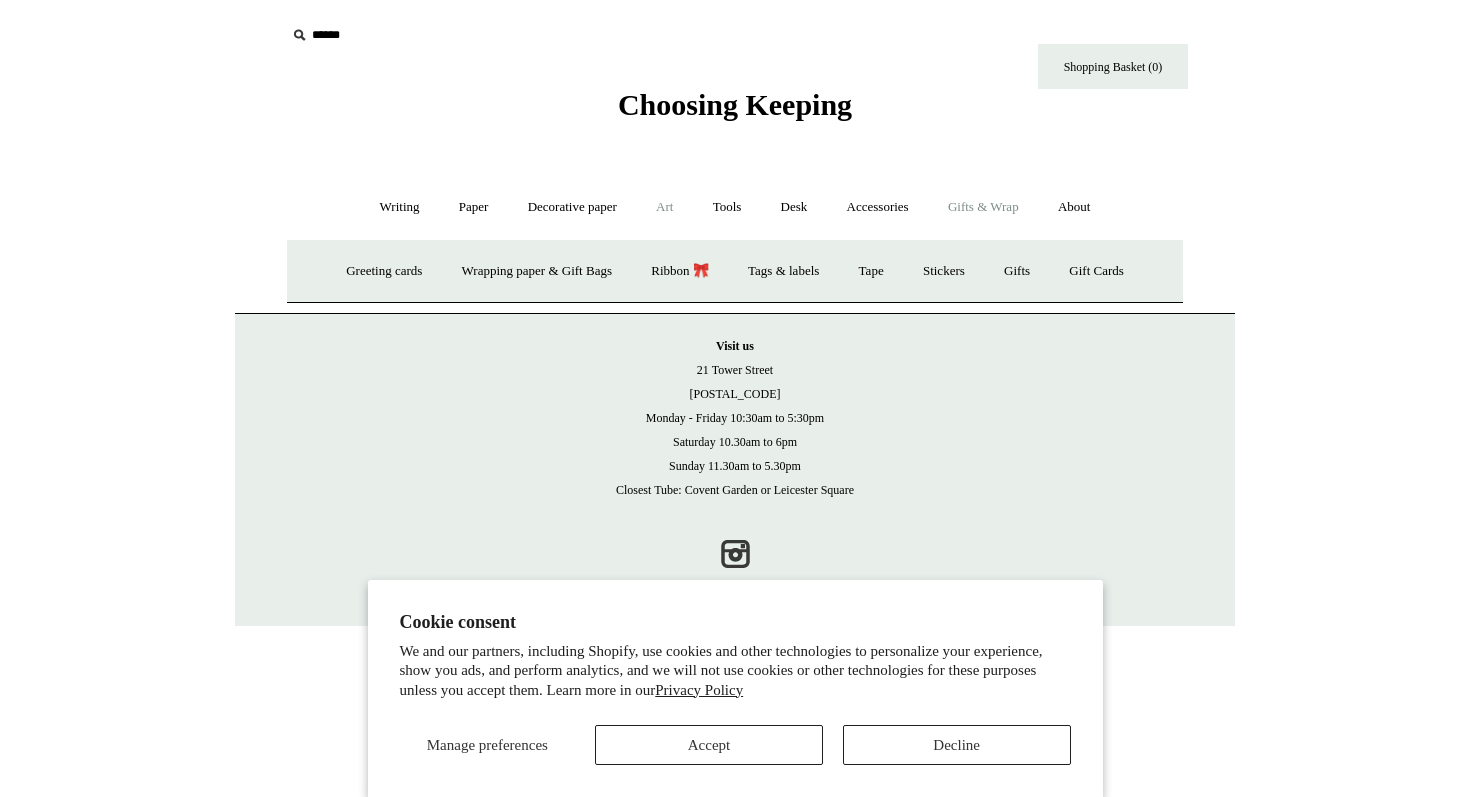 click on "Art +" at bounding box center [664, 207] 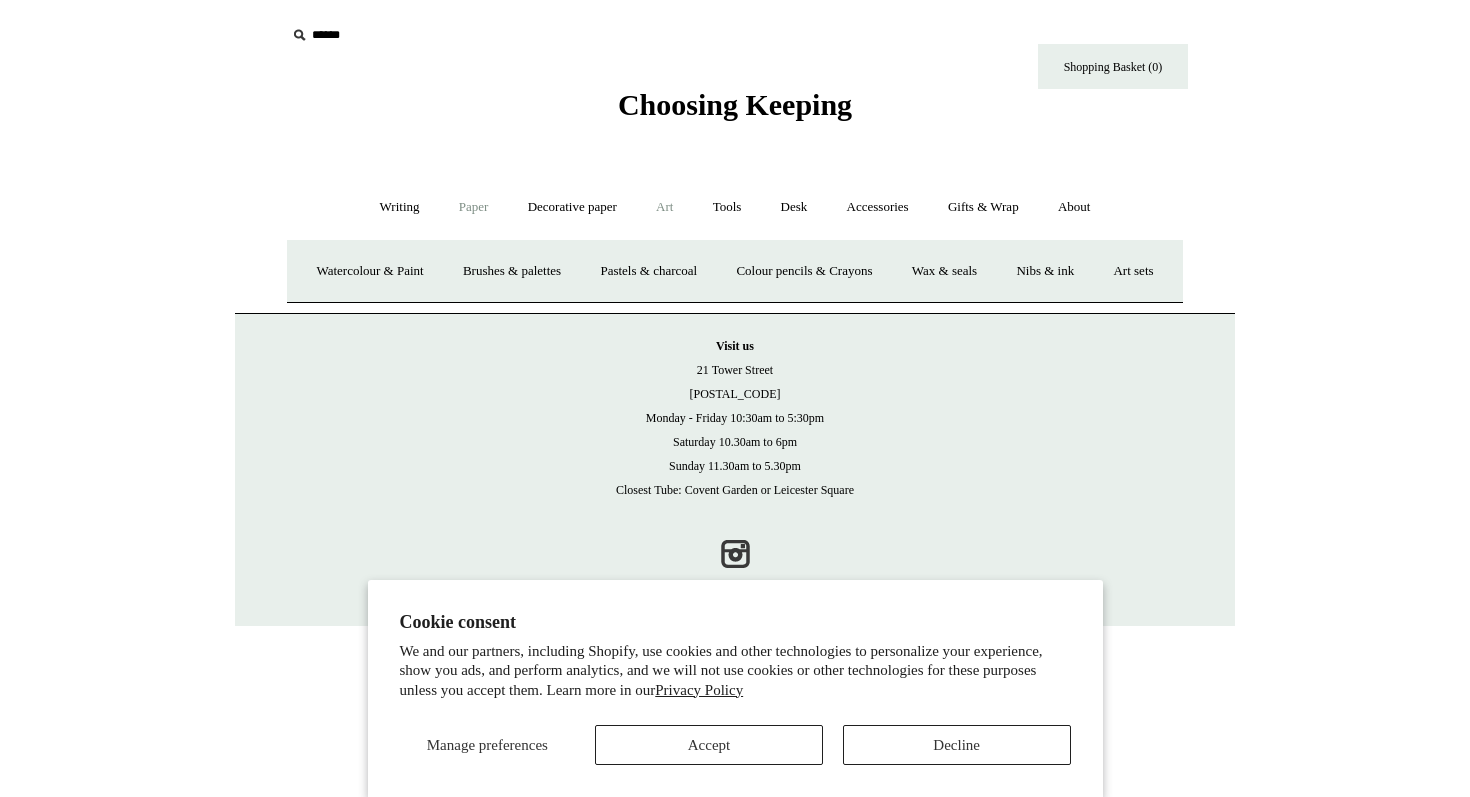 click on "Paper +" at bounding box center [474, 207] 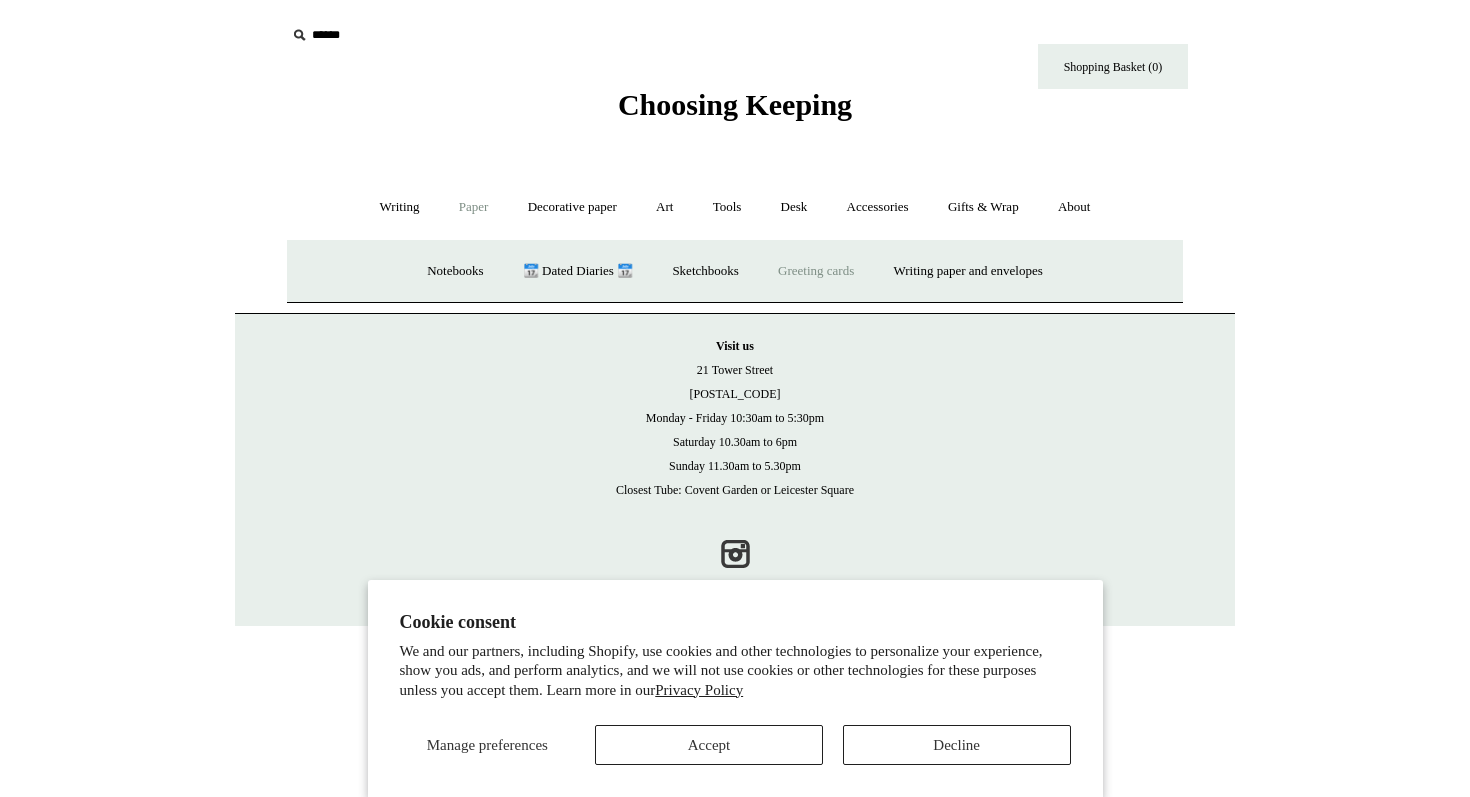 click on "Greeting cards +" at bounding box center (816, 271) 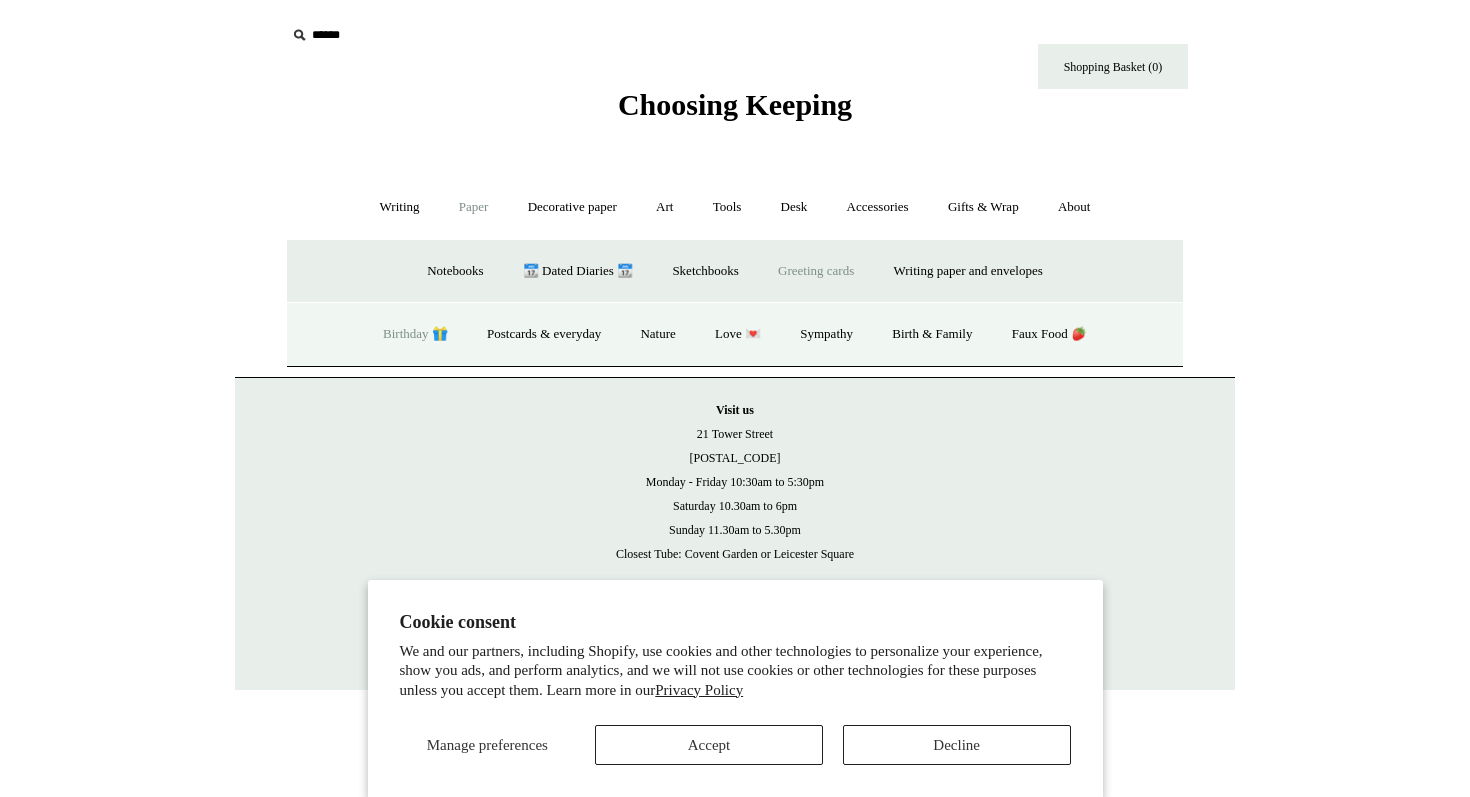 click on "Birthday 🎁" at bounding box center (415, 334) 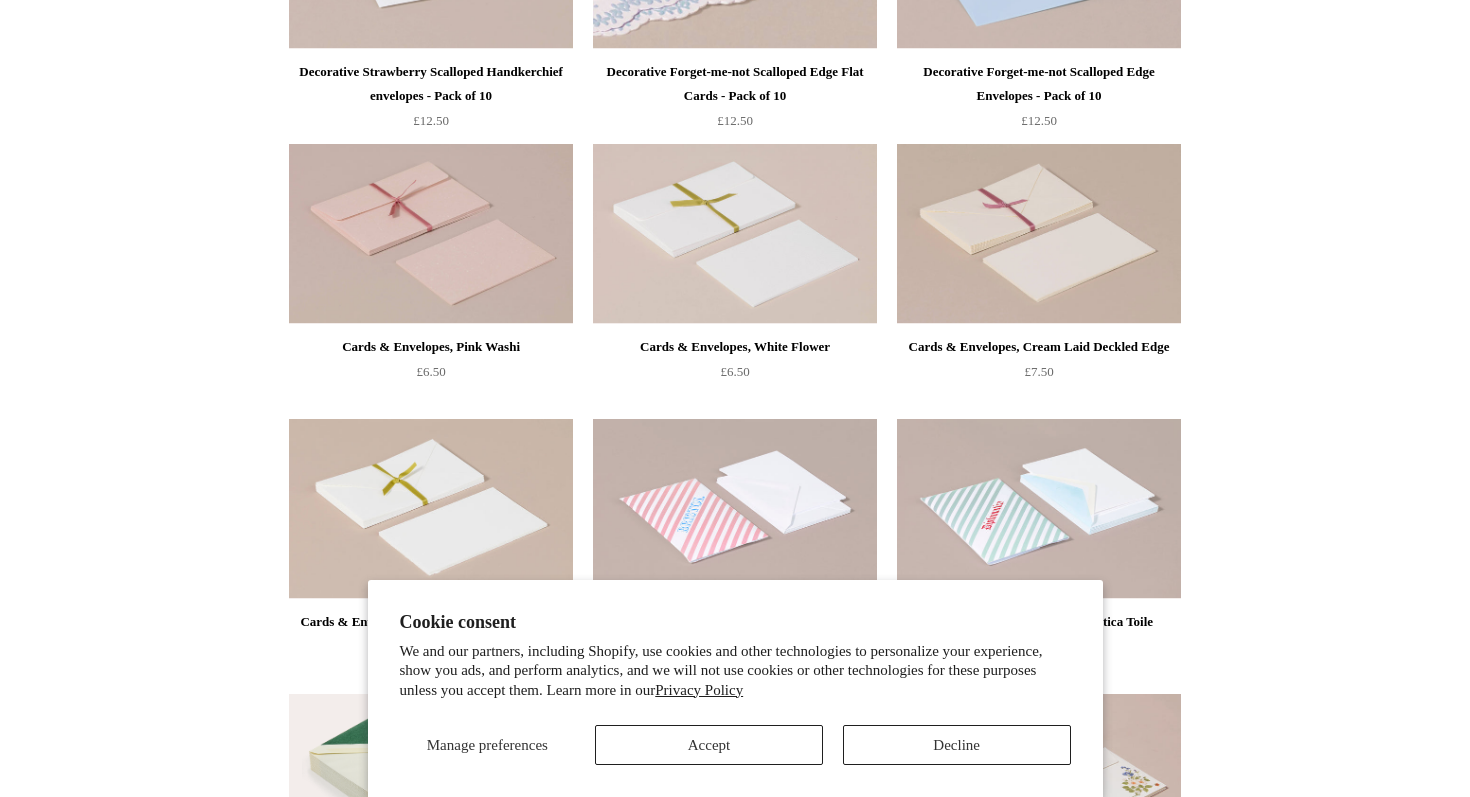 scroll, scrollTop: 1474, scrollLeft: 0, axis: vertical 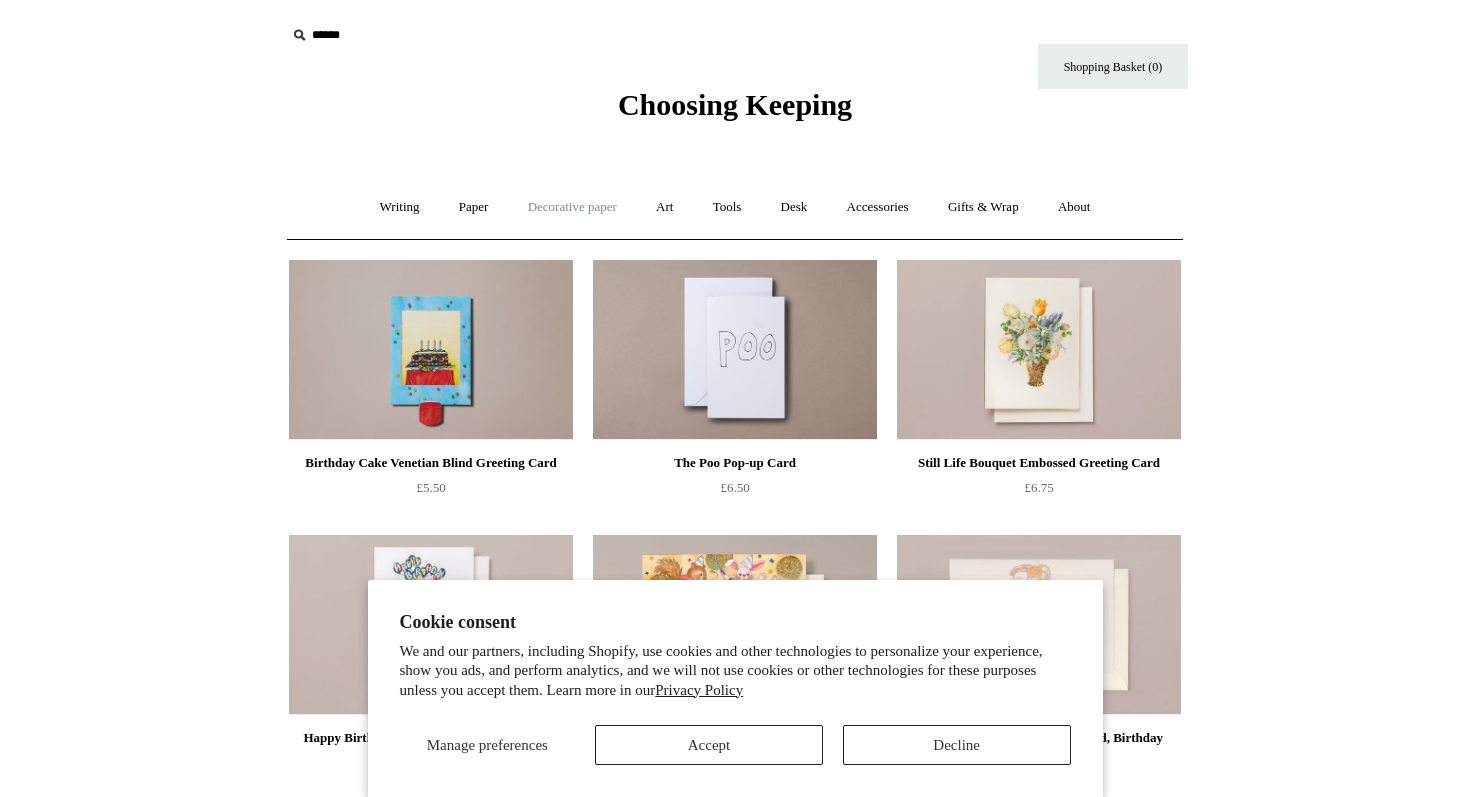 click on "Decorative paper +" at bounding box center [572, 207] 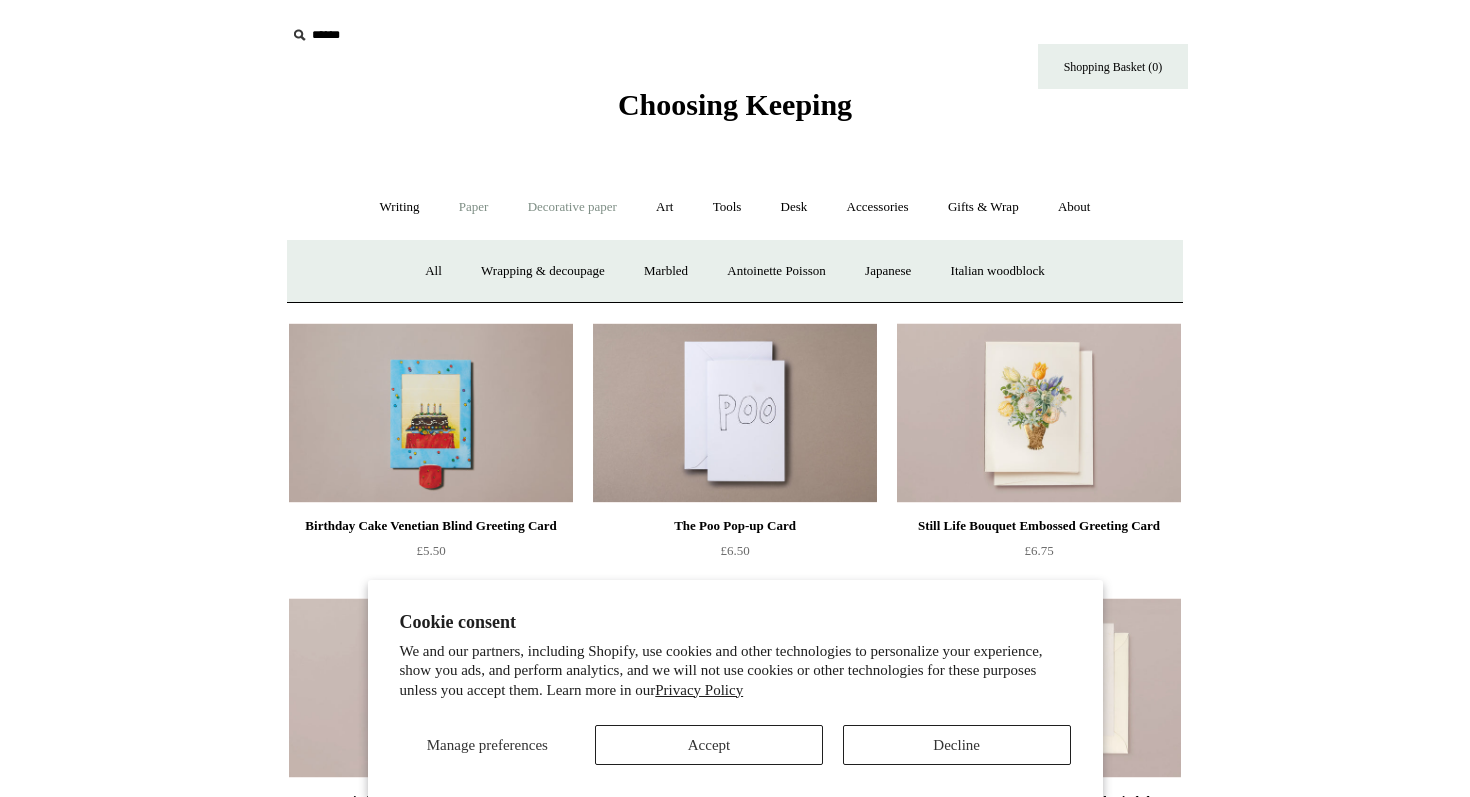 click on "Paper +" at bounding box center (474, 207) 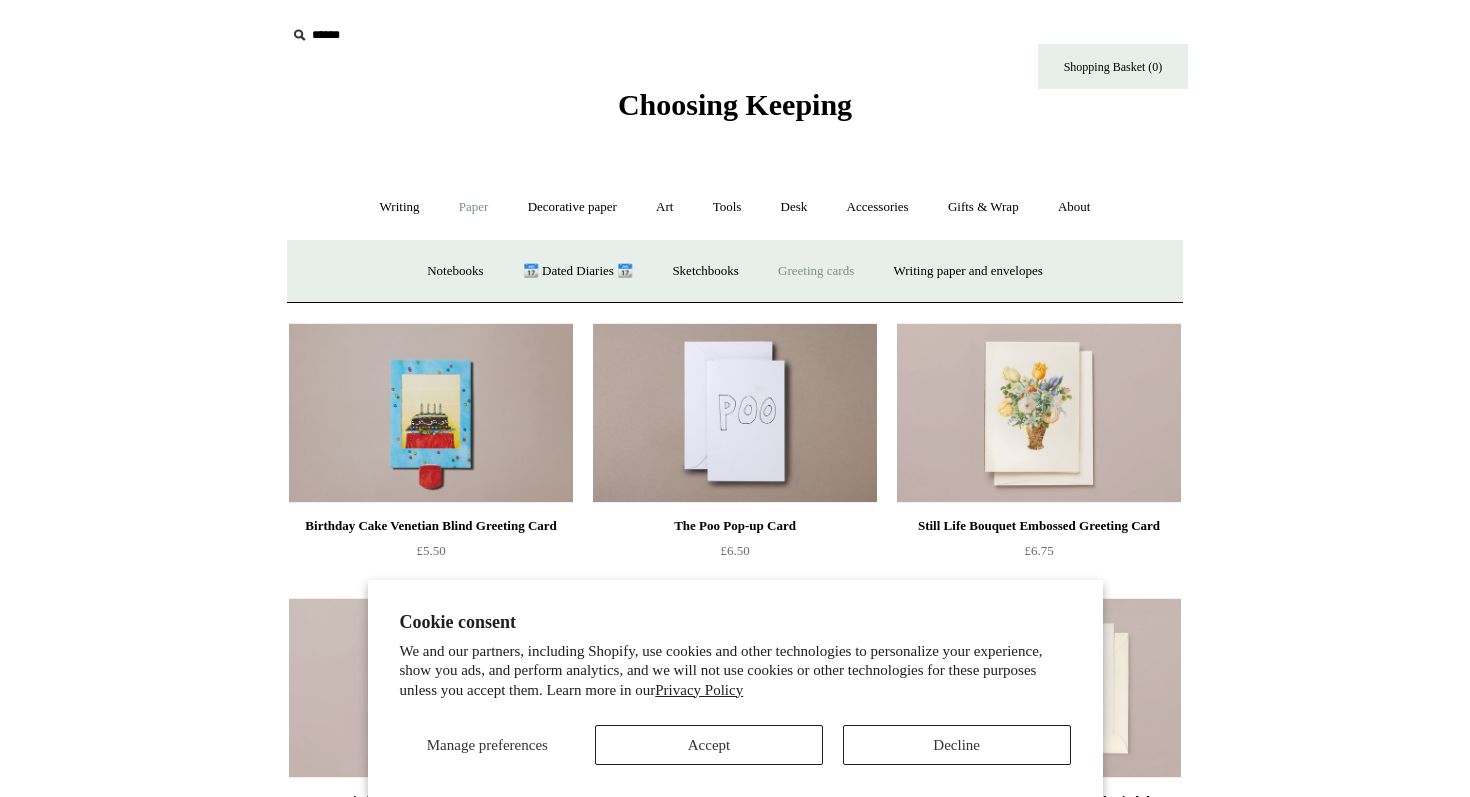 click on "Greeting cards +" at bounding box center (816, 271) 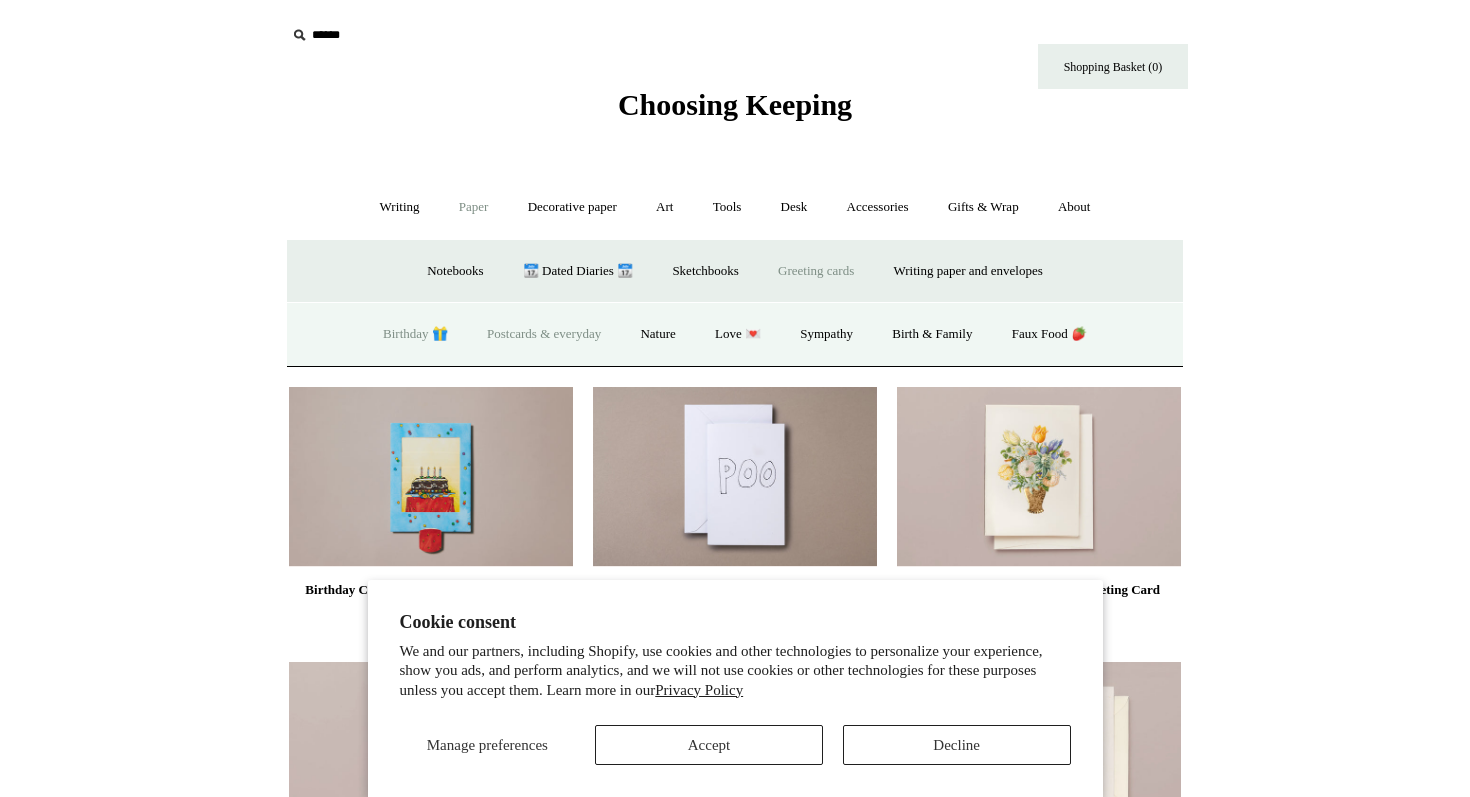 click on "Postcards & everyday" at bounding box center [544, 334] 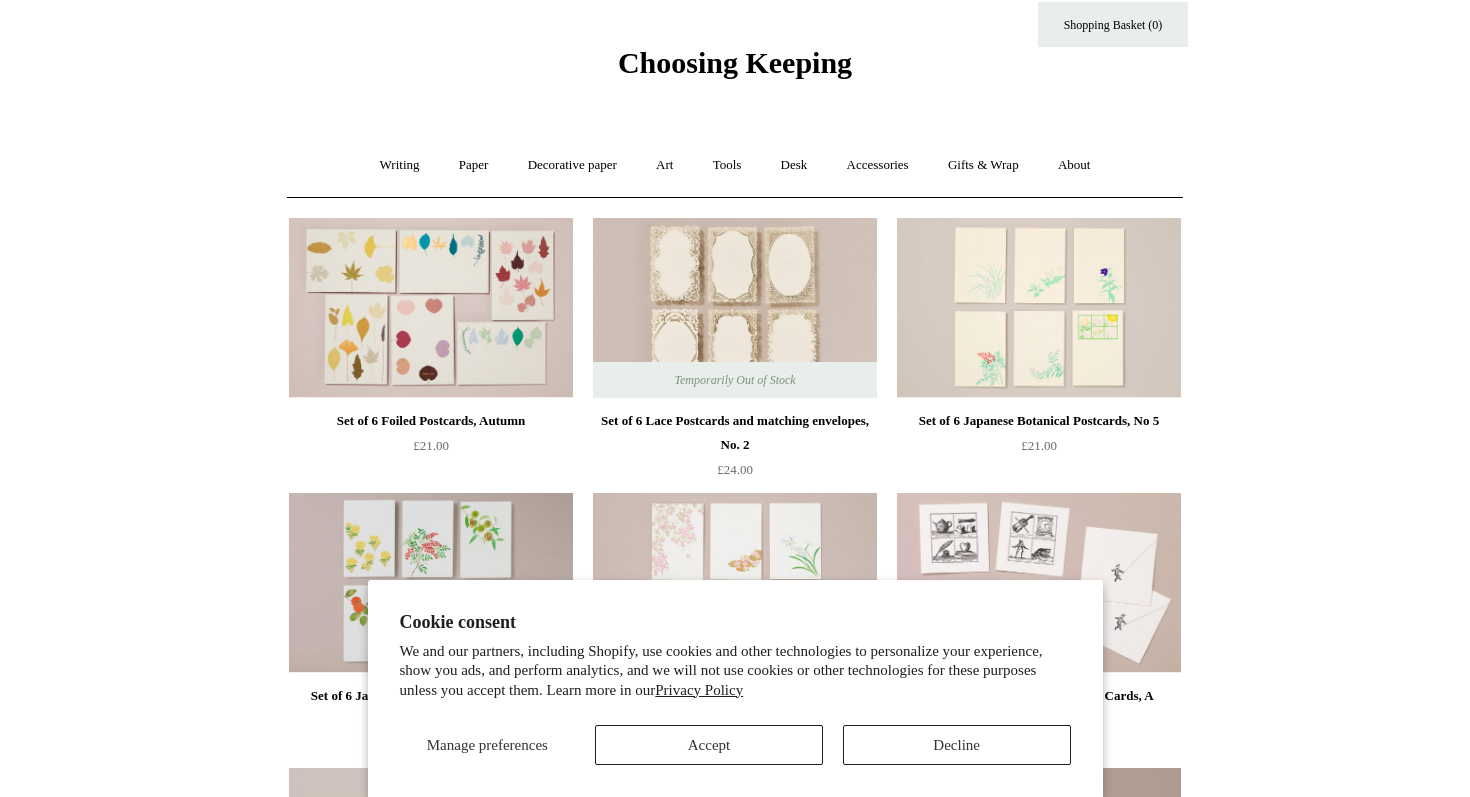 scroll, scrollTop: 0, scrollLeft: 0, axis: both 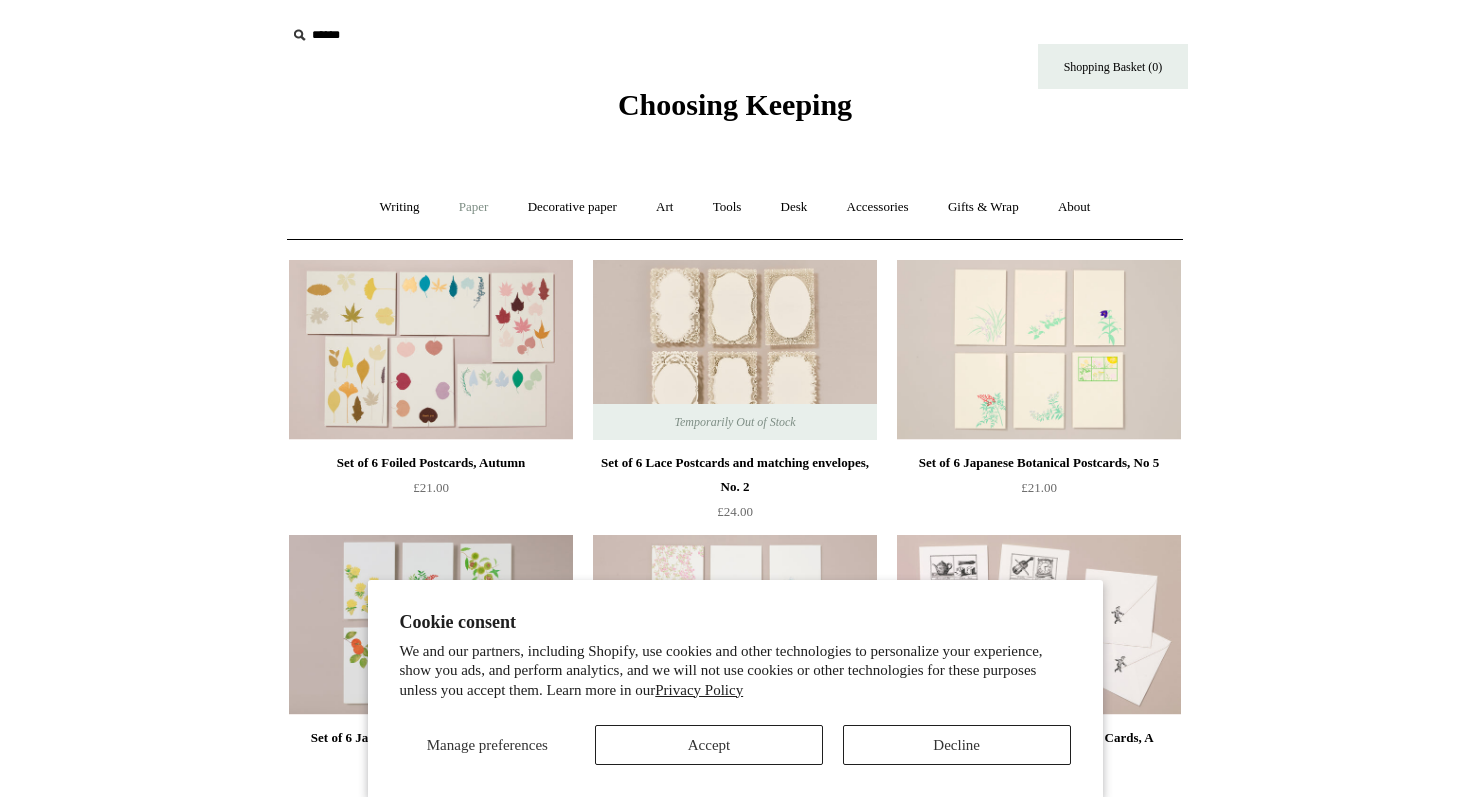 click on "Paper +" at bounding box center [474, 207] 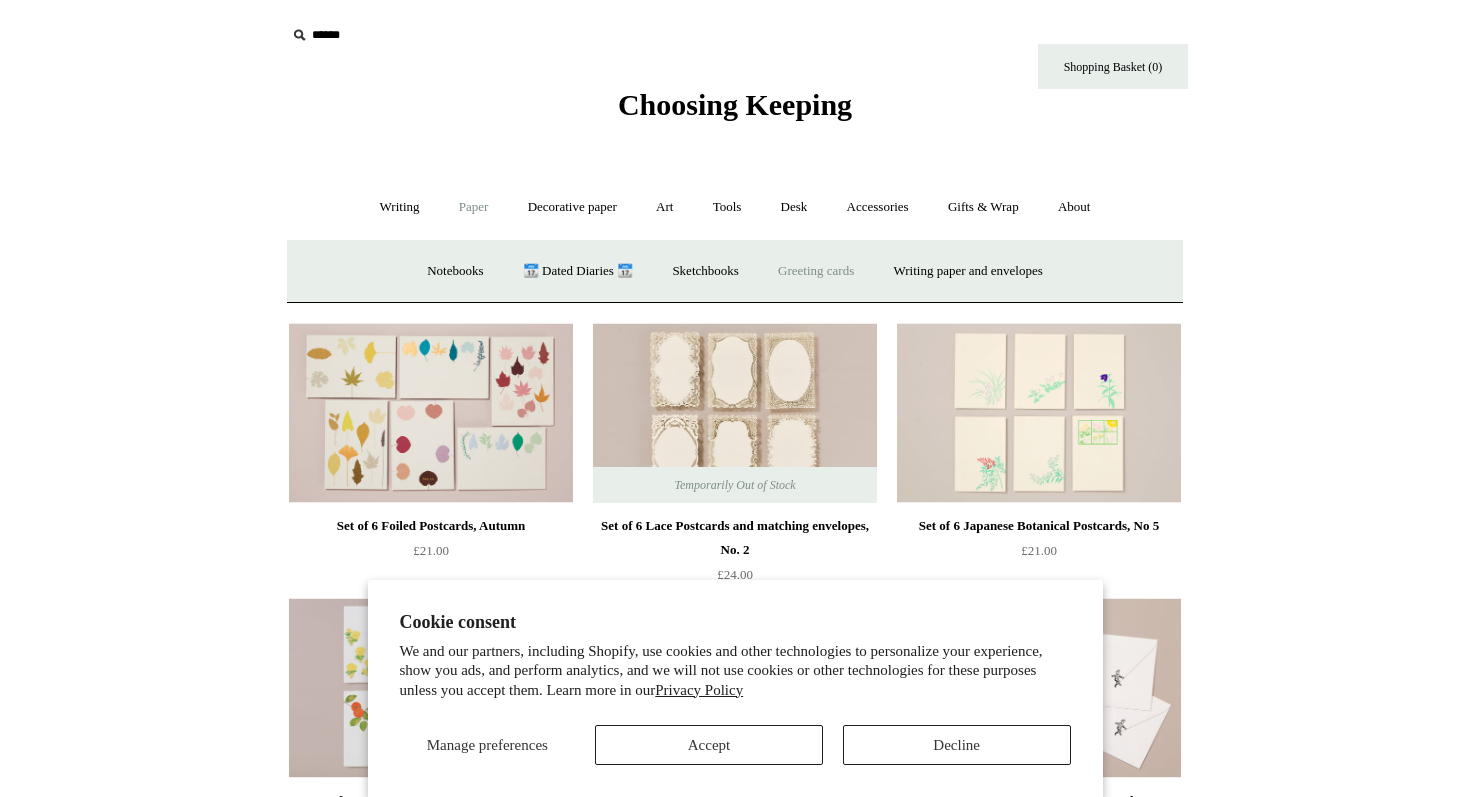 click on "Greeting cards +" at bounding box center [816, 271] 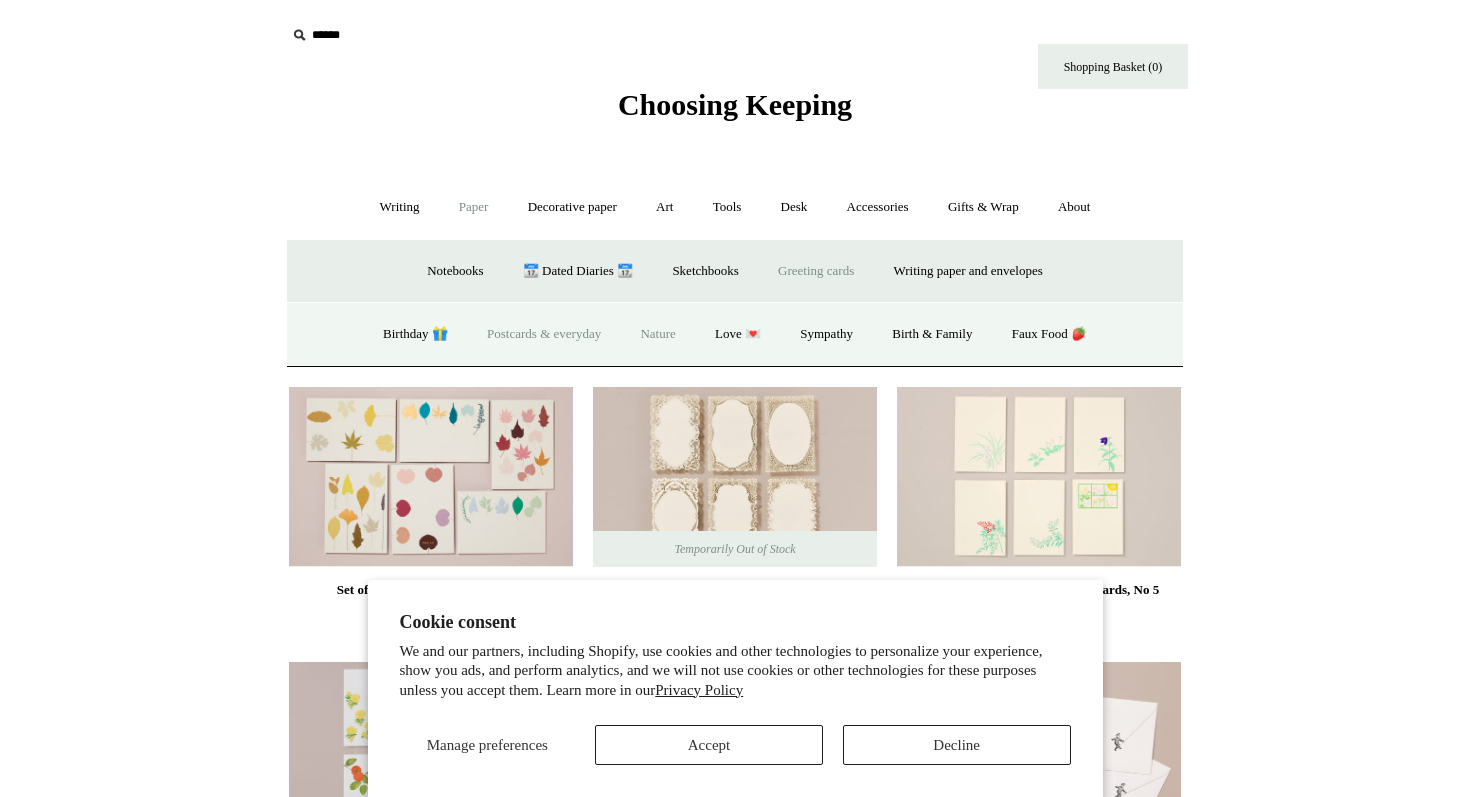 click on "Nature" at bounding box center [657, 334] 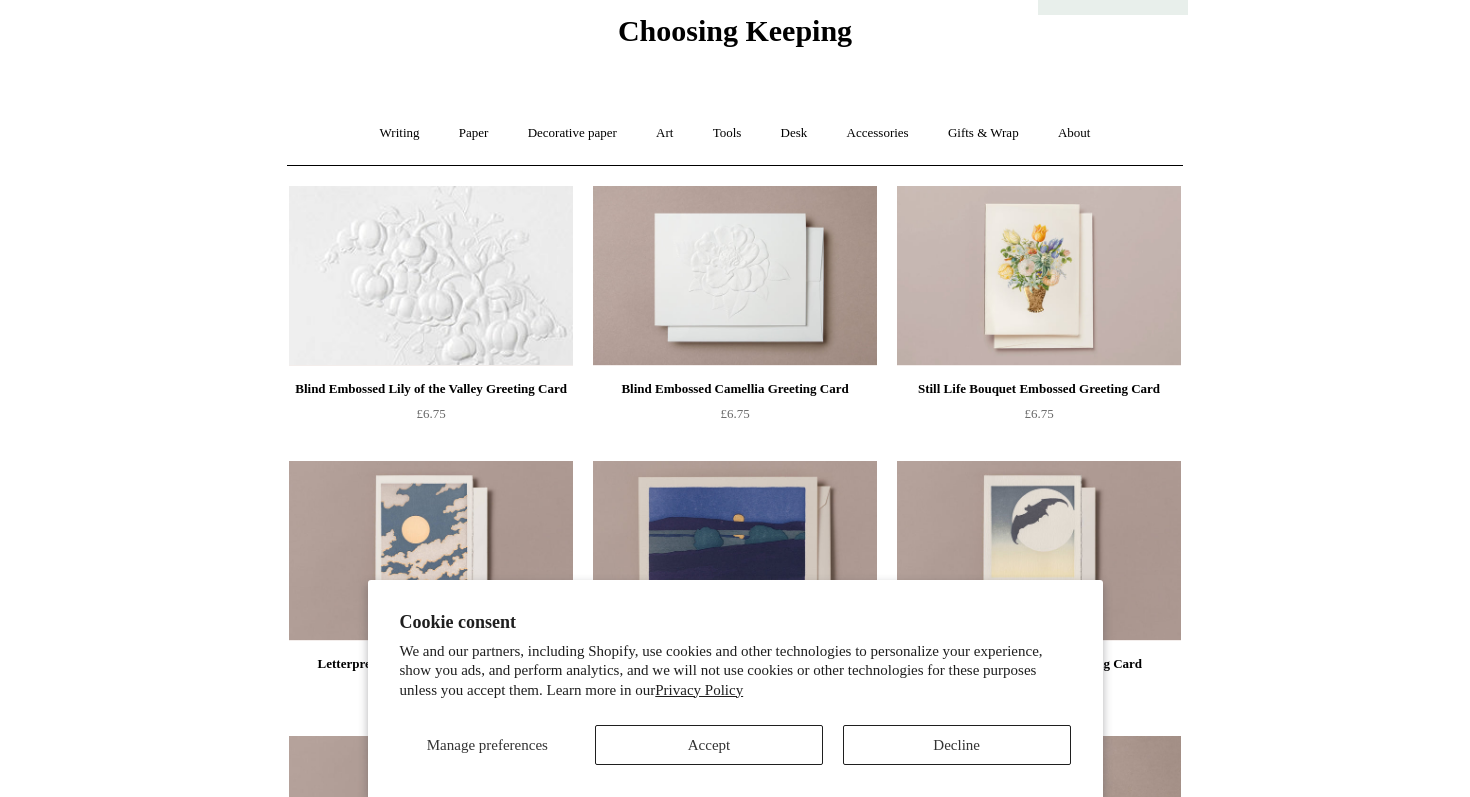 scroll, scrollTop: 0, scrollLeft: 0, axis: both 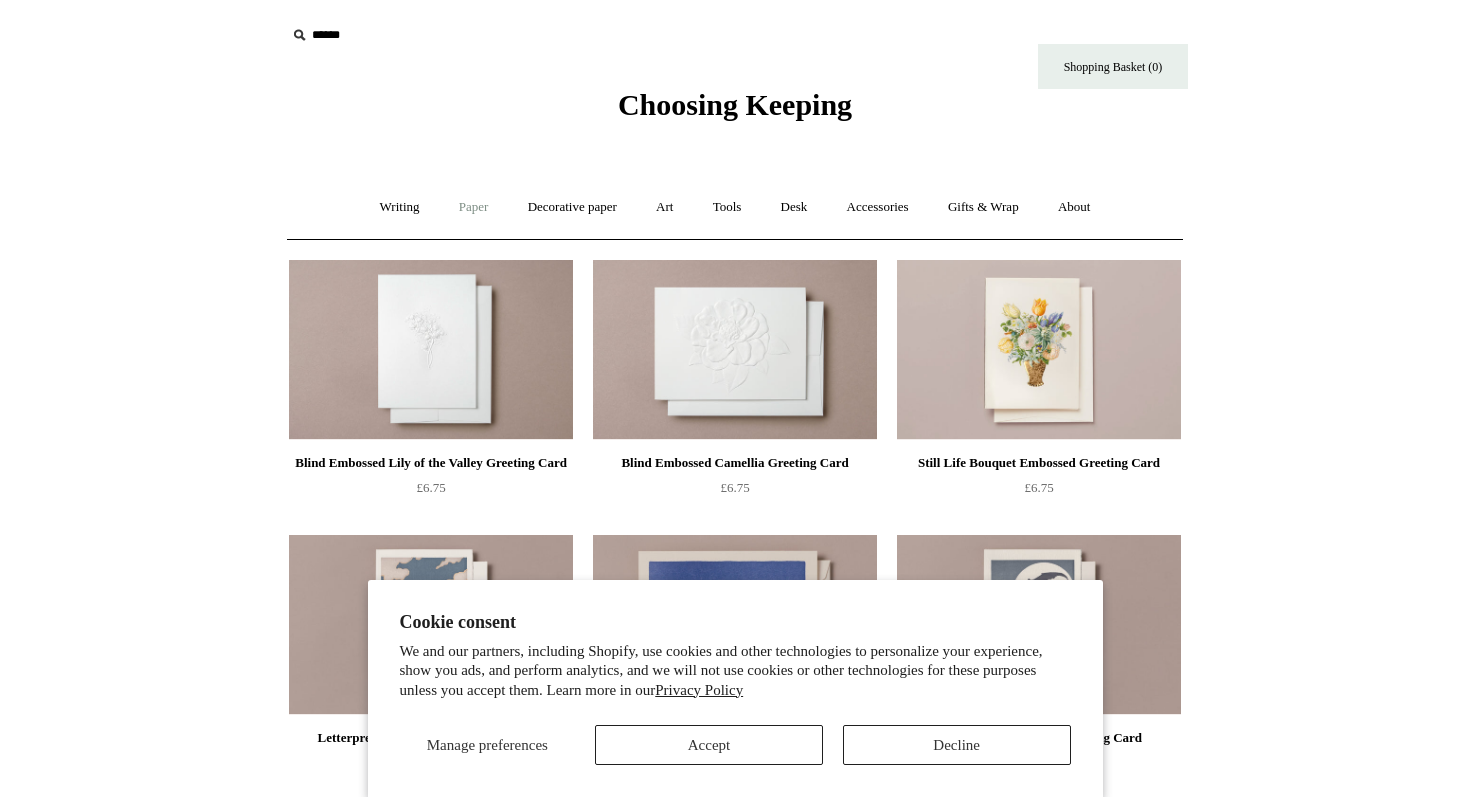 click on "Paper +" at bounding box center (474, 207) 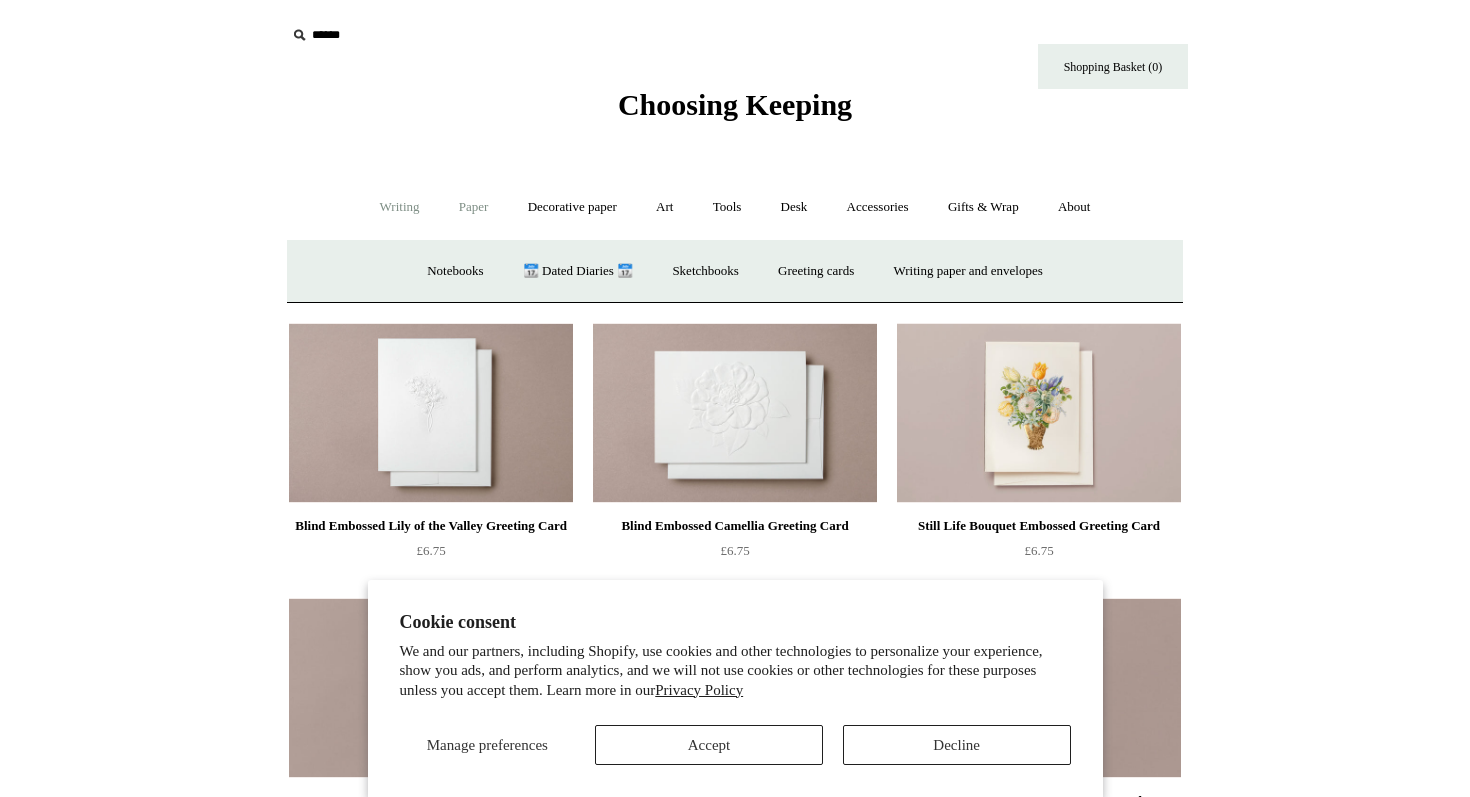 click on "Writing +" at bounding box center (400, 207) 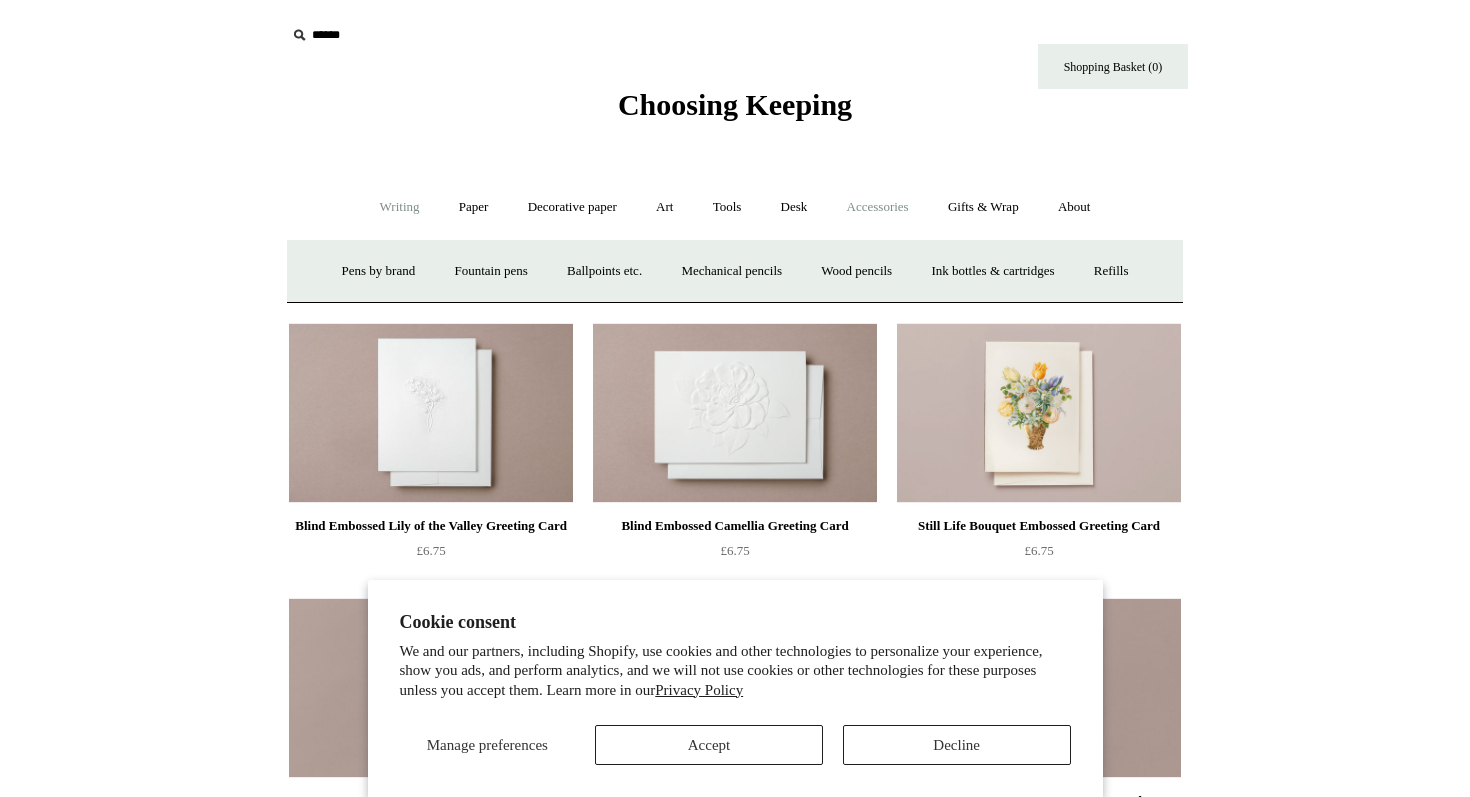 click on "Accessories +" at bounding box center [878, 207] 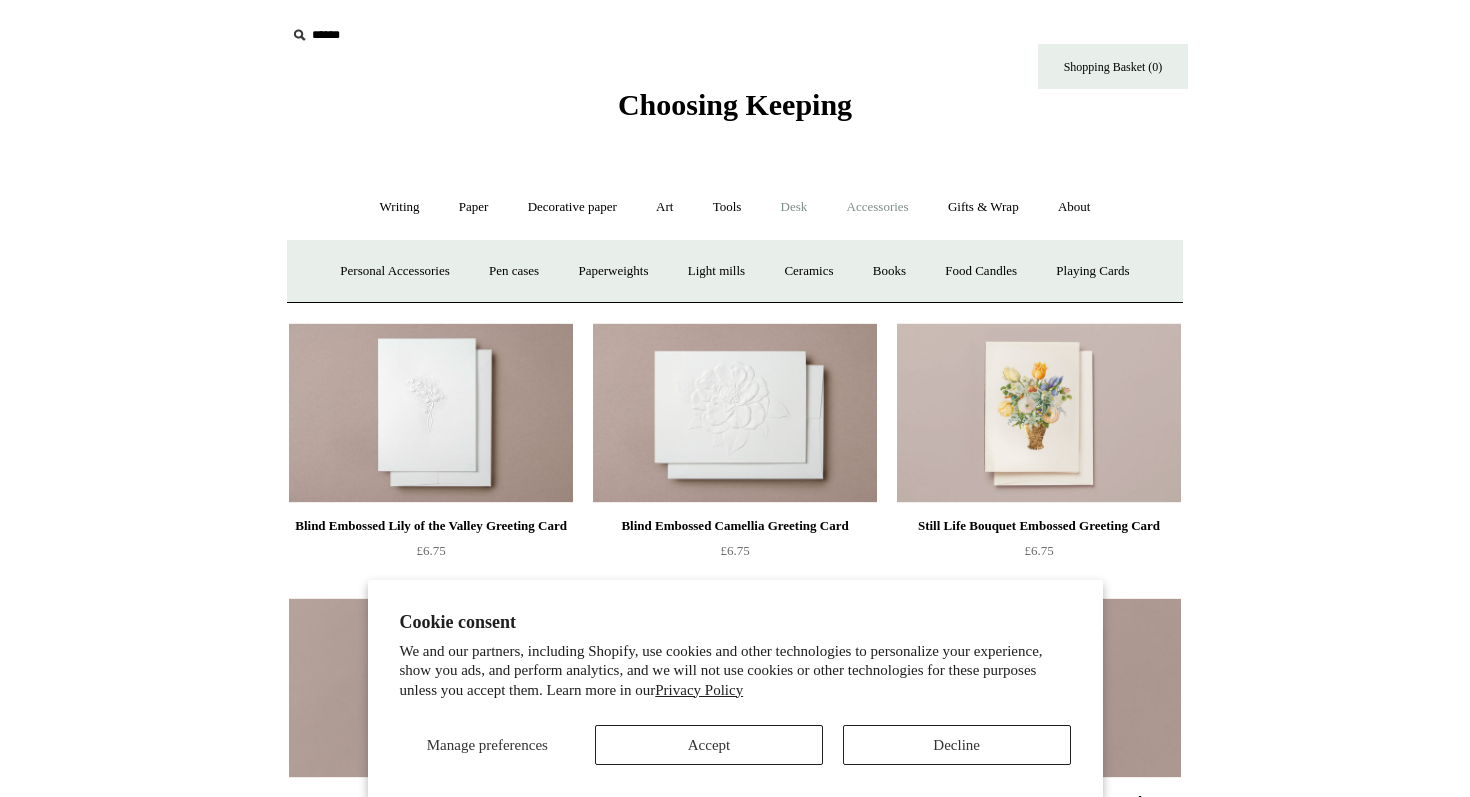 click on "Desk +" at bounding box center (794, 207) 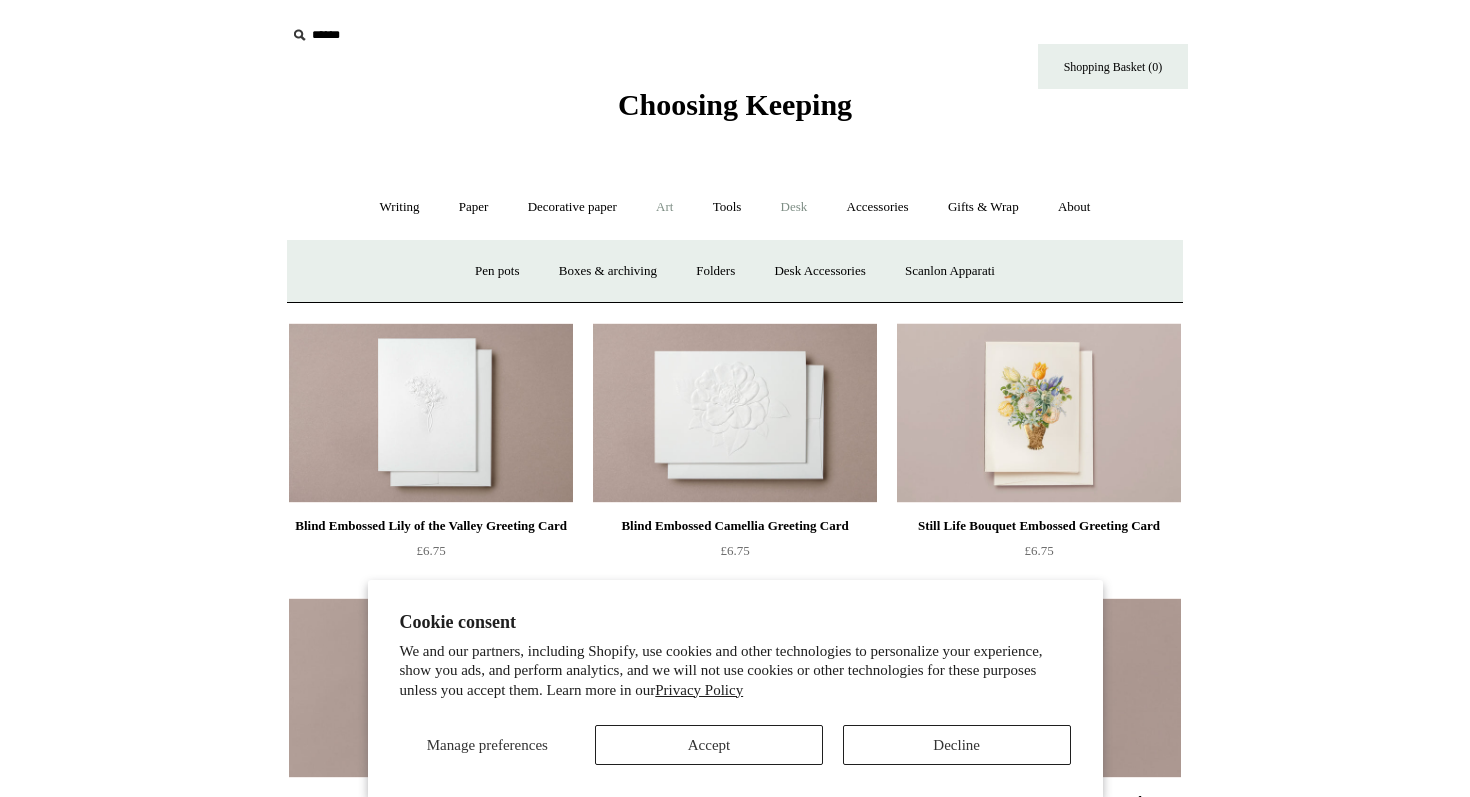 click on "Art +" at bounding box center (664, 207) 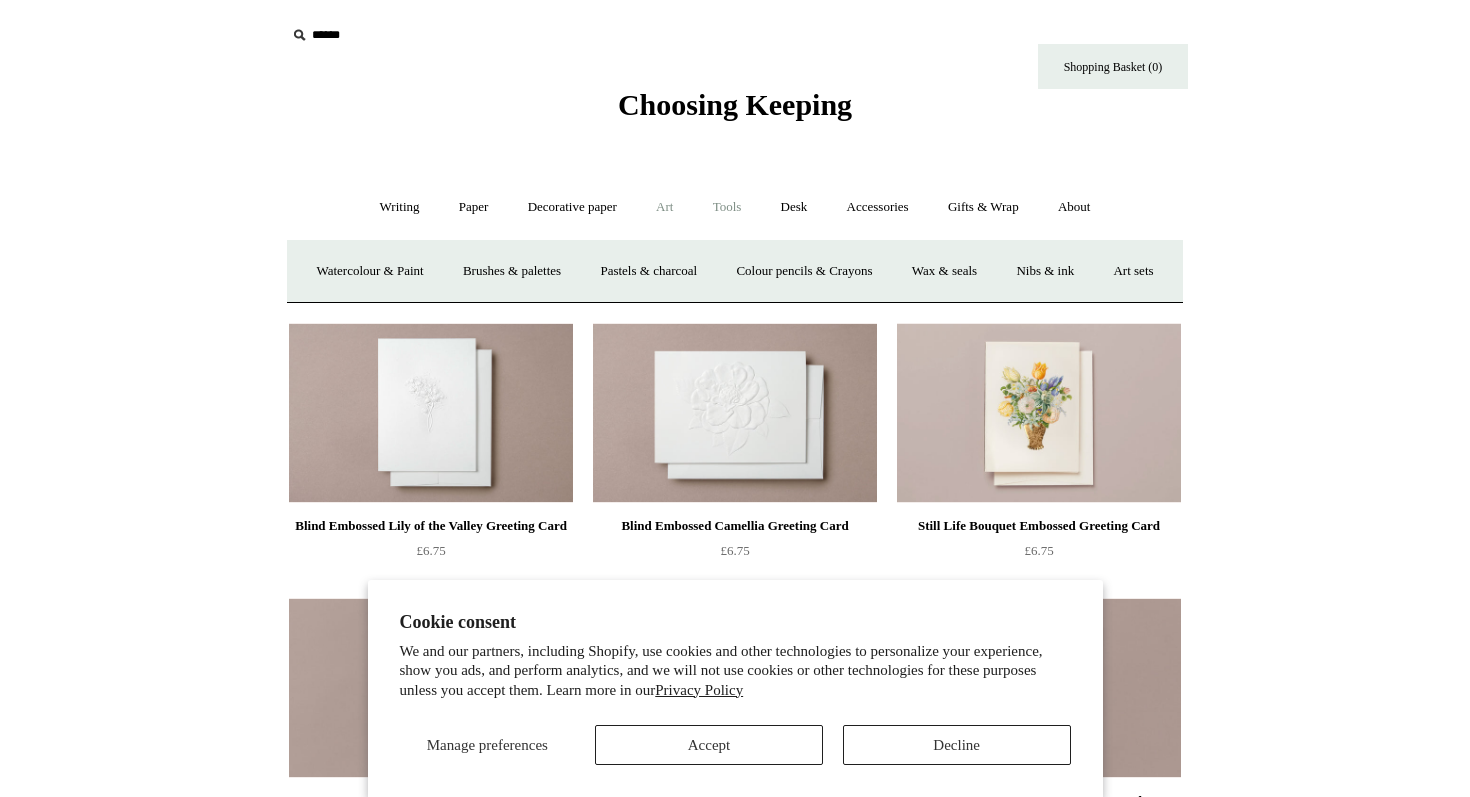 click on "Tools +" at bounding box center (727, 207) 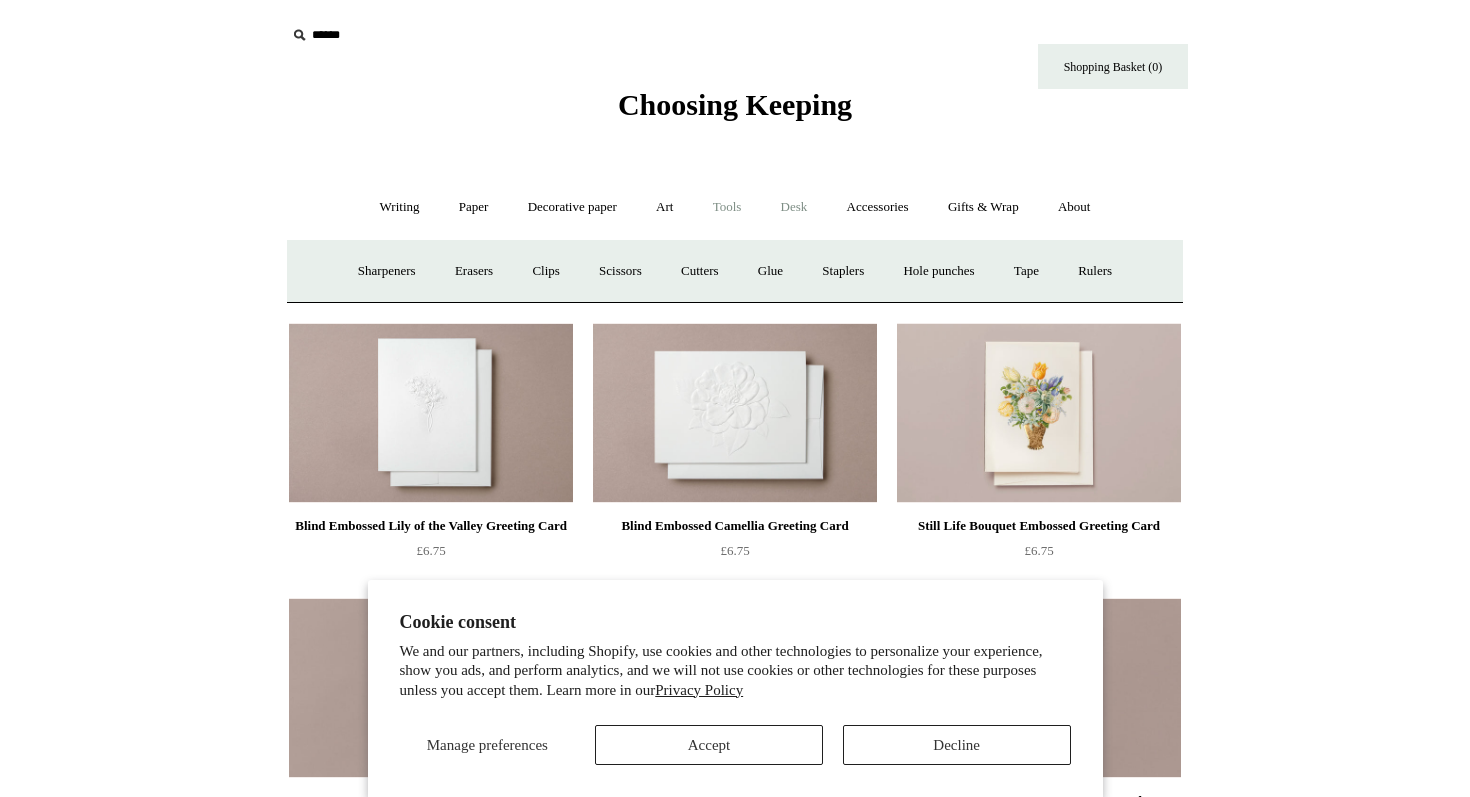 click on "Desk +" at bounding box center (794, 207) 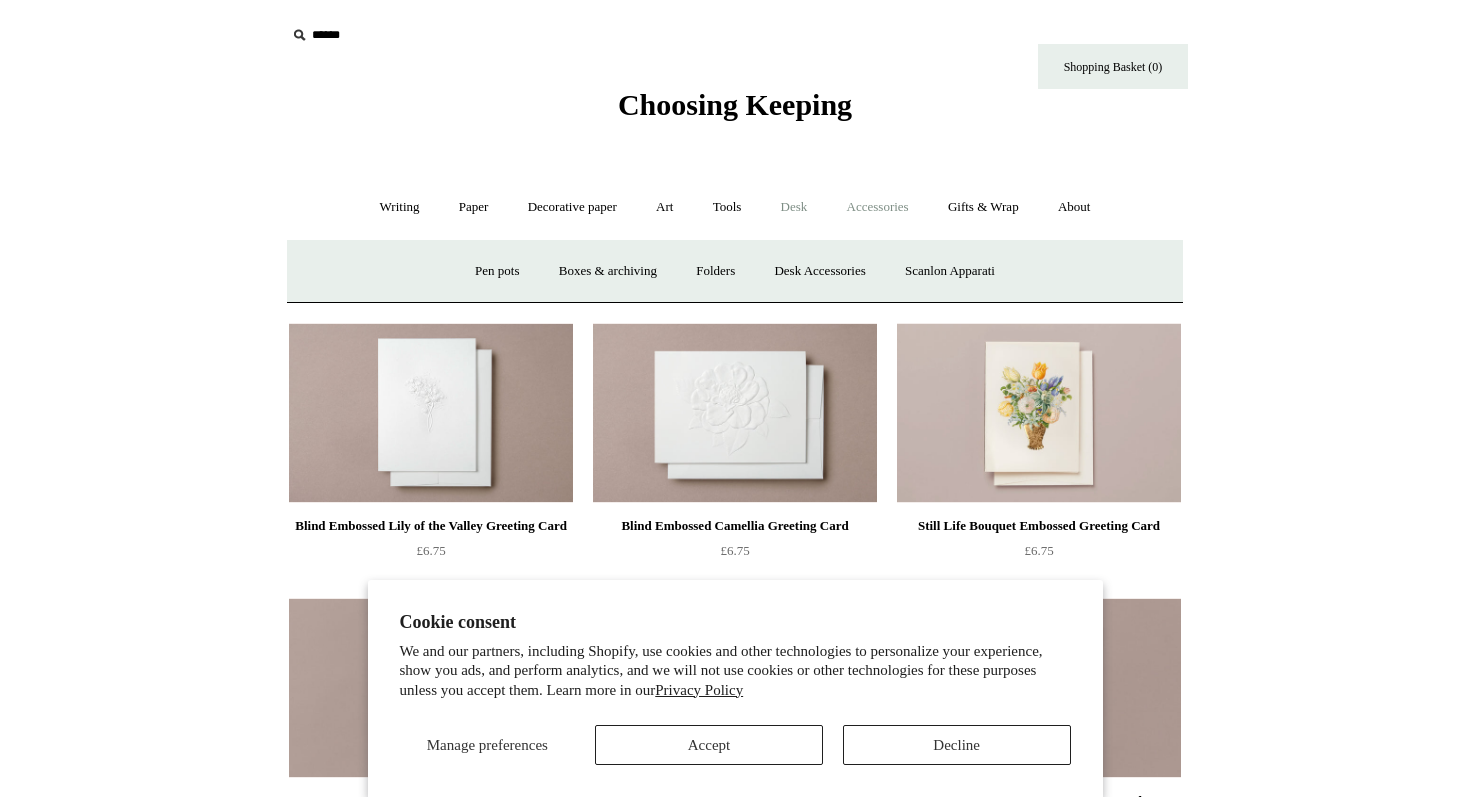 click on "Accessories +" at bounding box center [878, 207] 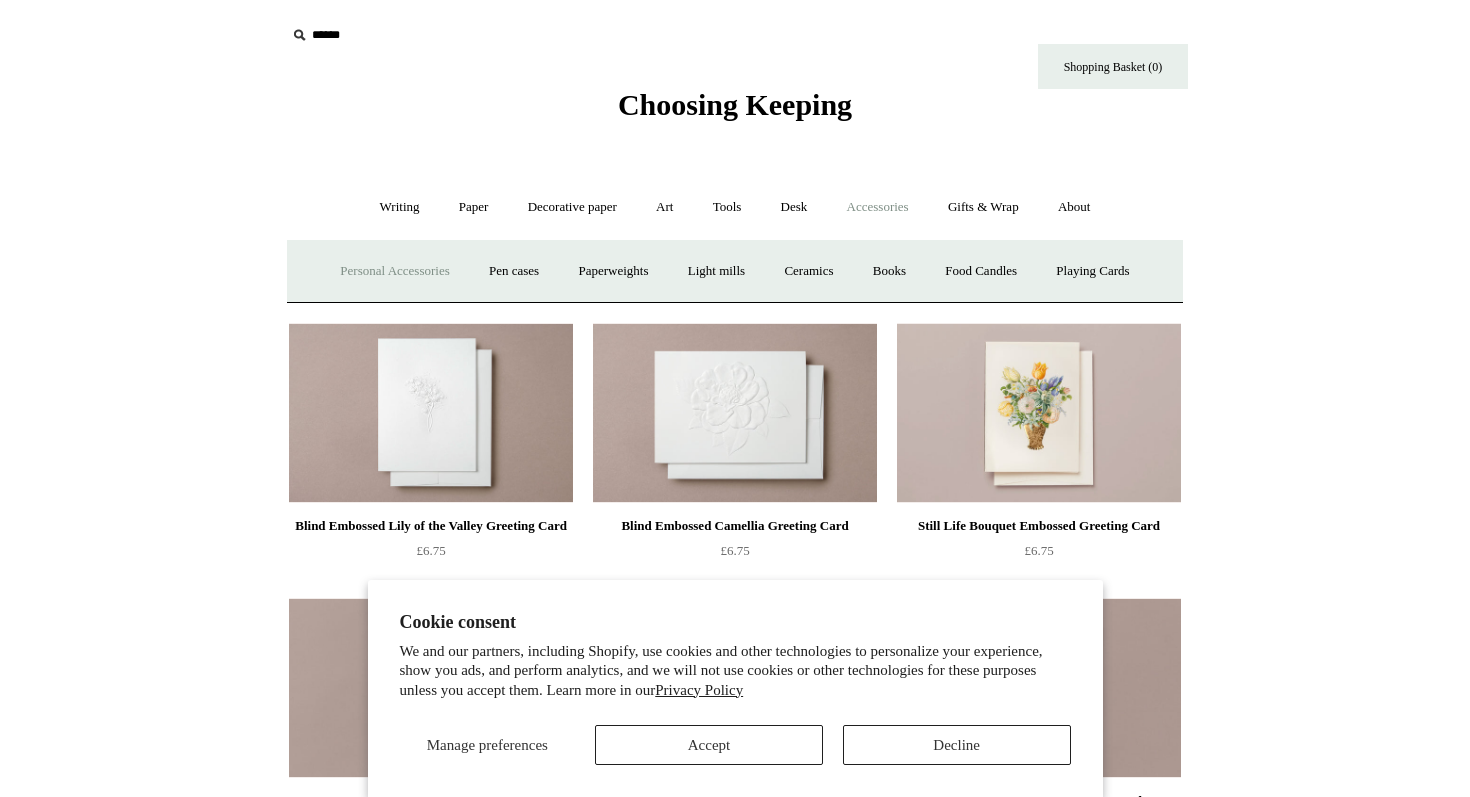 click on "Personal Accessories +" at bounding box center (394, 271) 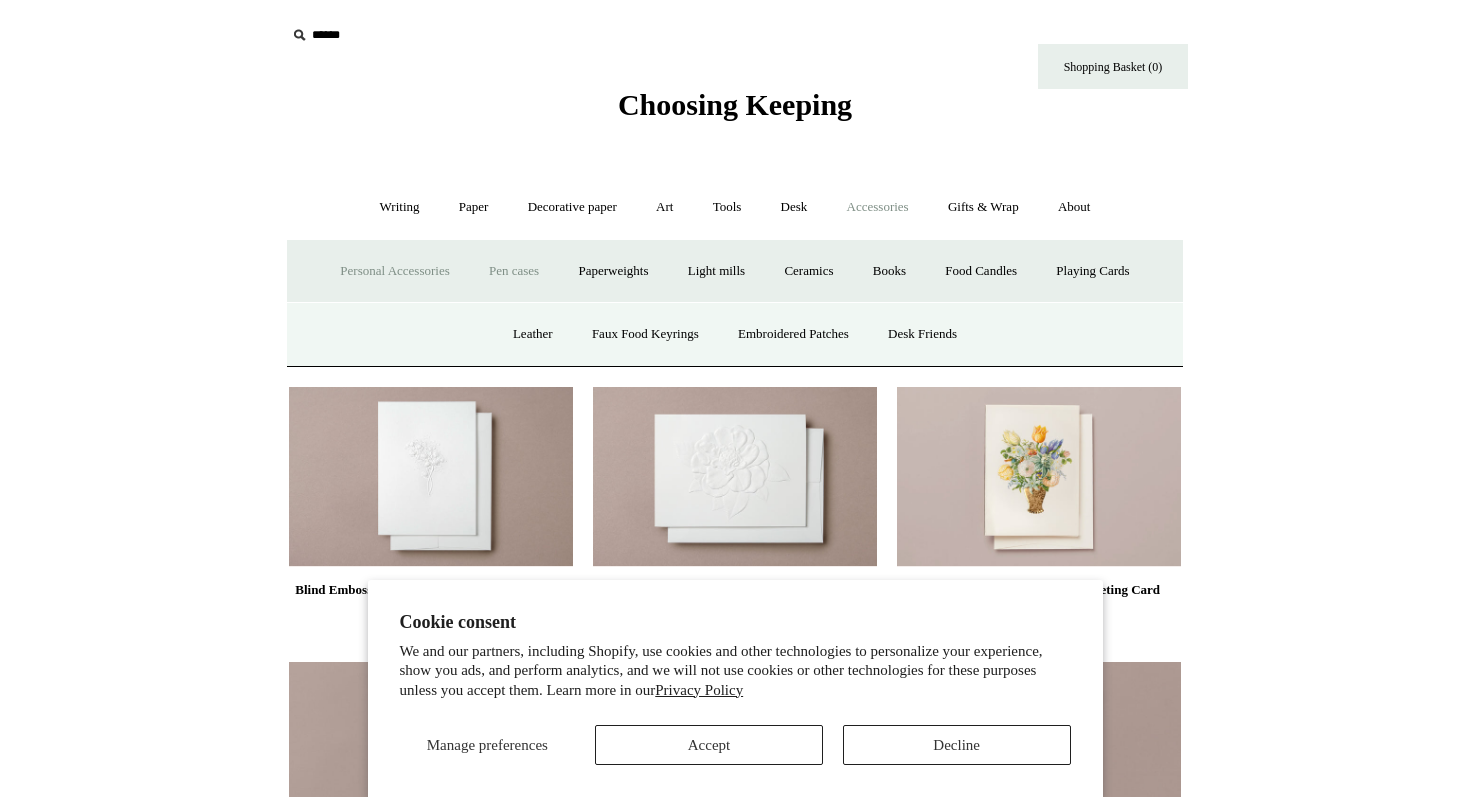 click on "Pen cases" at bounding box center [514, 271] 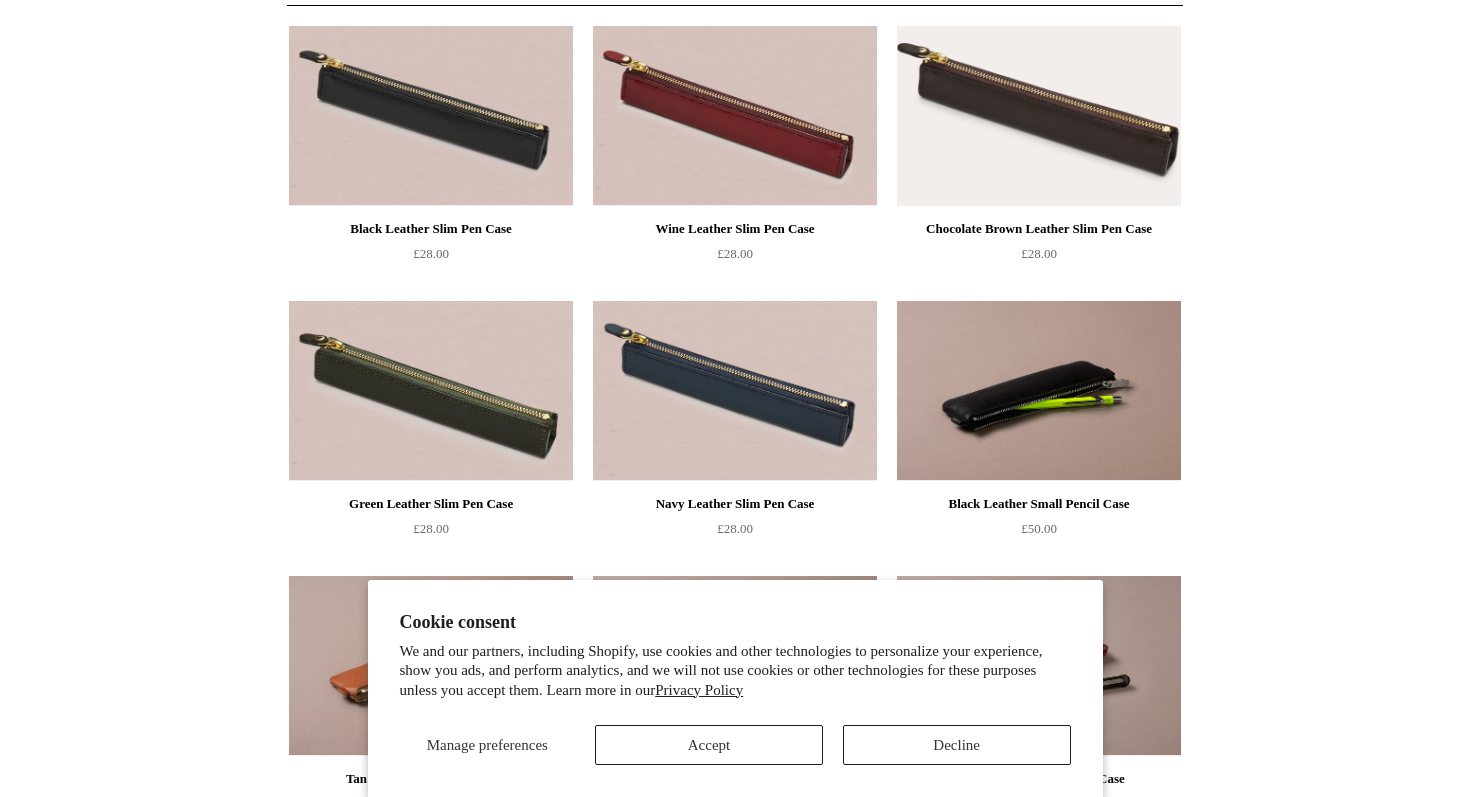 scroll, scrollTop: 0, scrollLeft: 0, axis: both 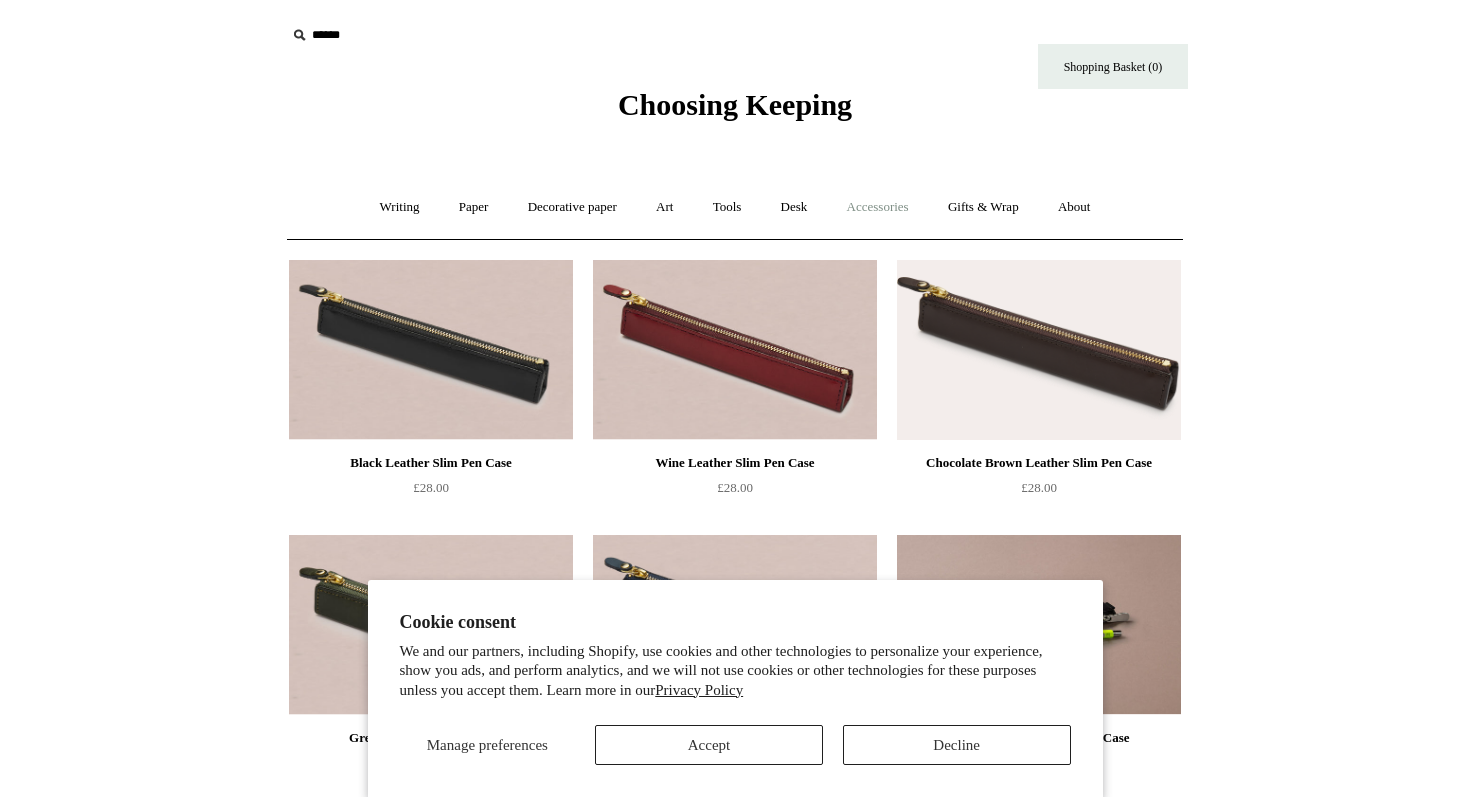 click on "Accessories +" at bounding box center (878, 207) 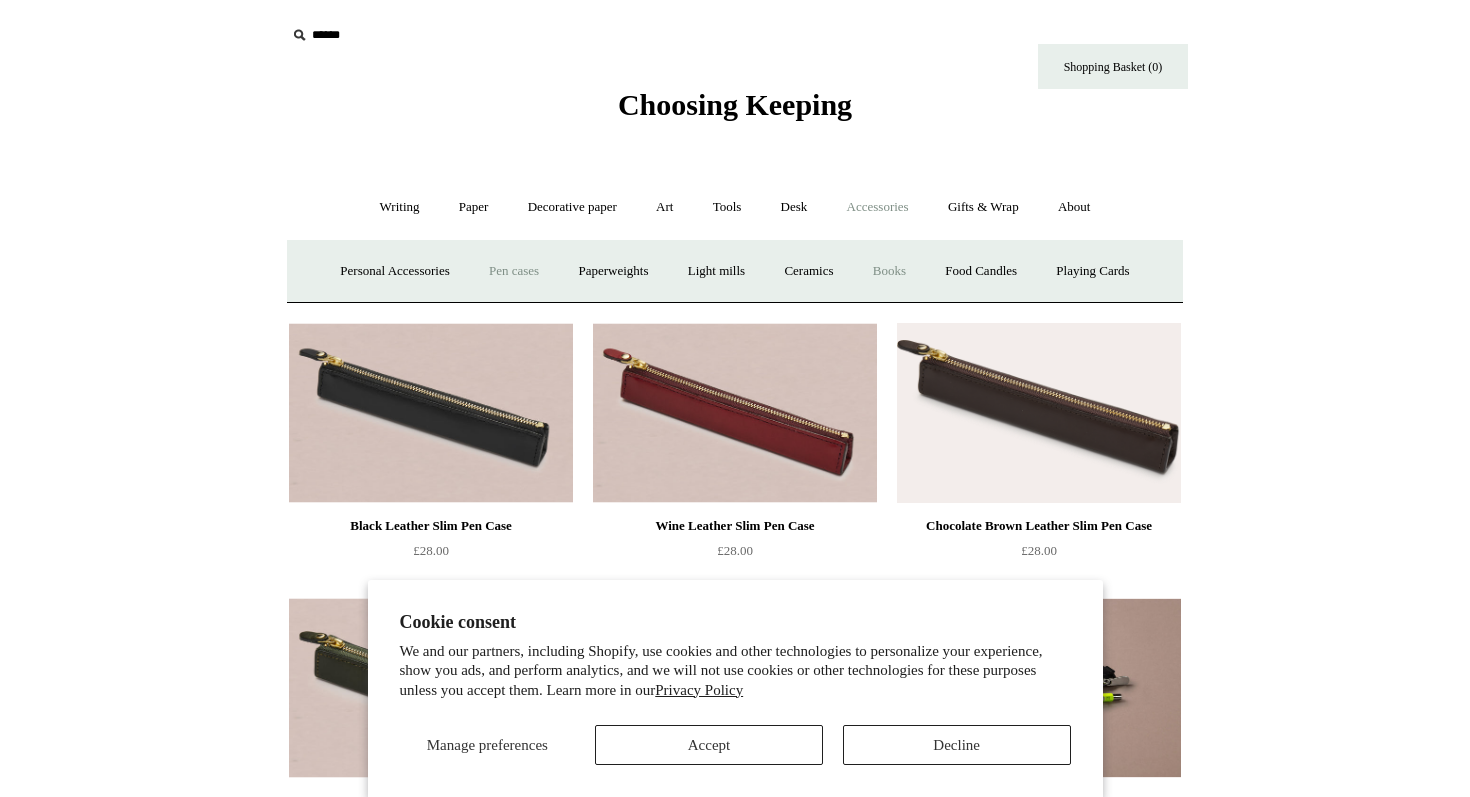 click on "Books" at bounding box center [889, 271] 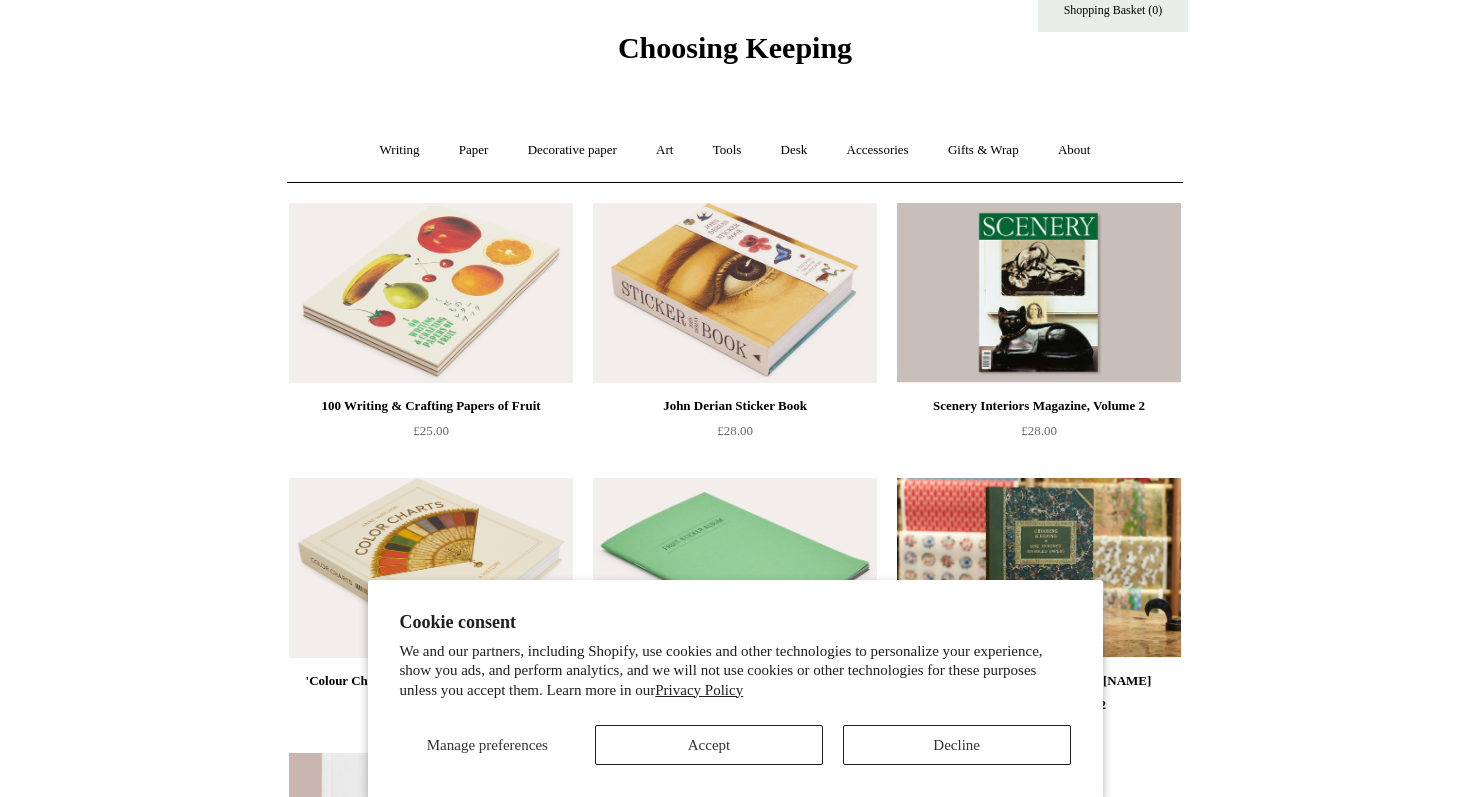 scroll, scrollTop: 49, scrollLeft: 0, axis: vertical 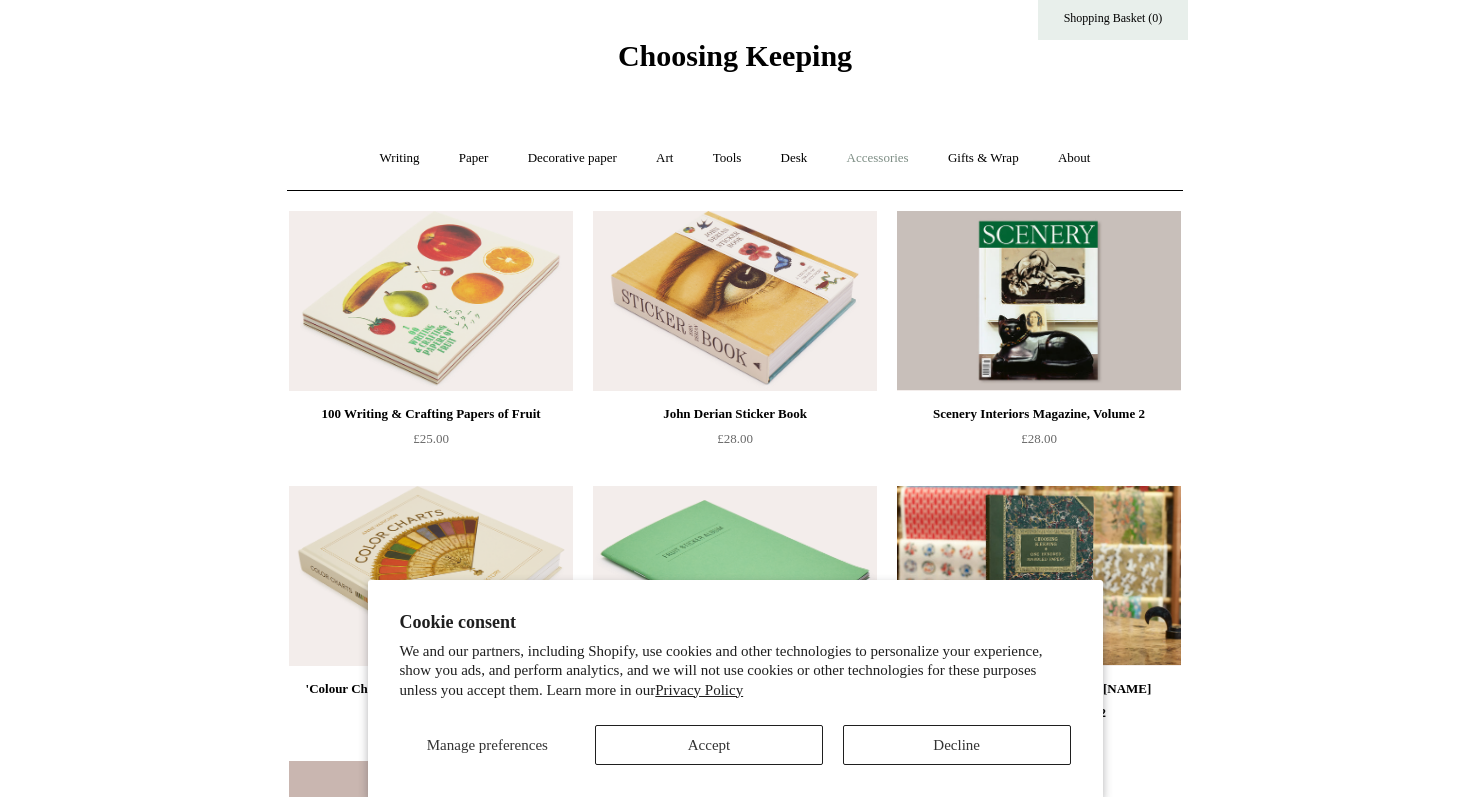 click on "Accessories +" at bounding box center [878, 158] 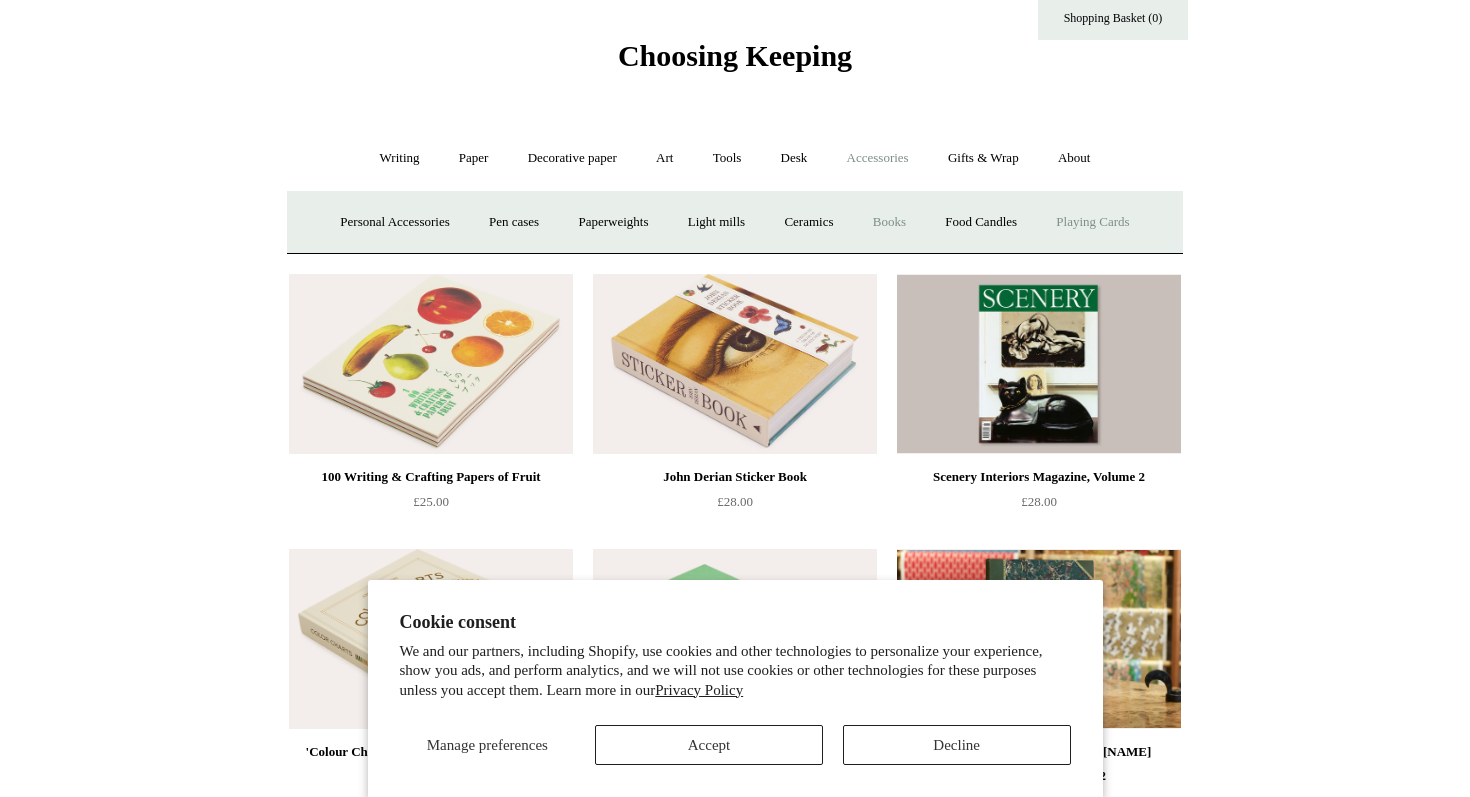 click on "Playing Cards" at bounding box center (1092, 222) 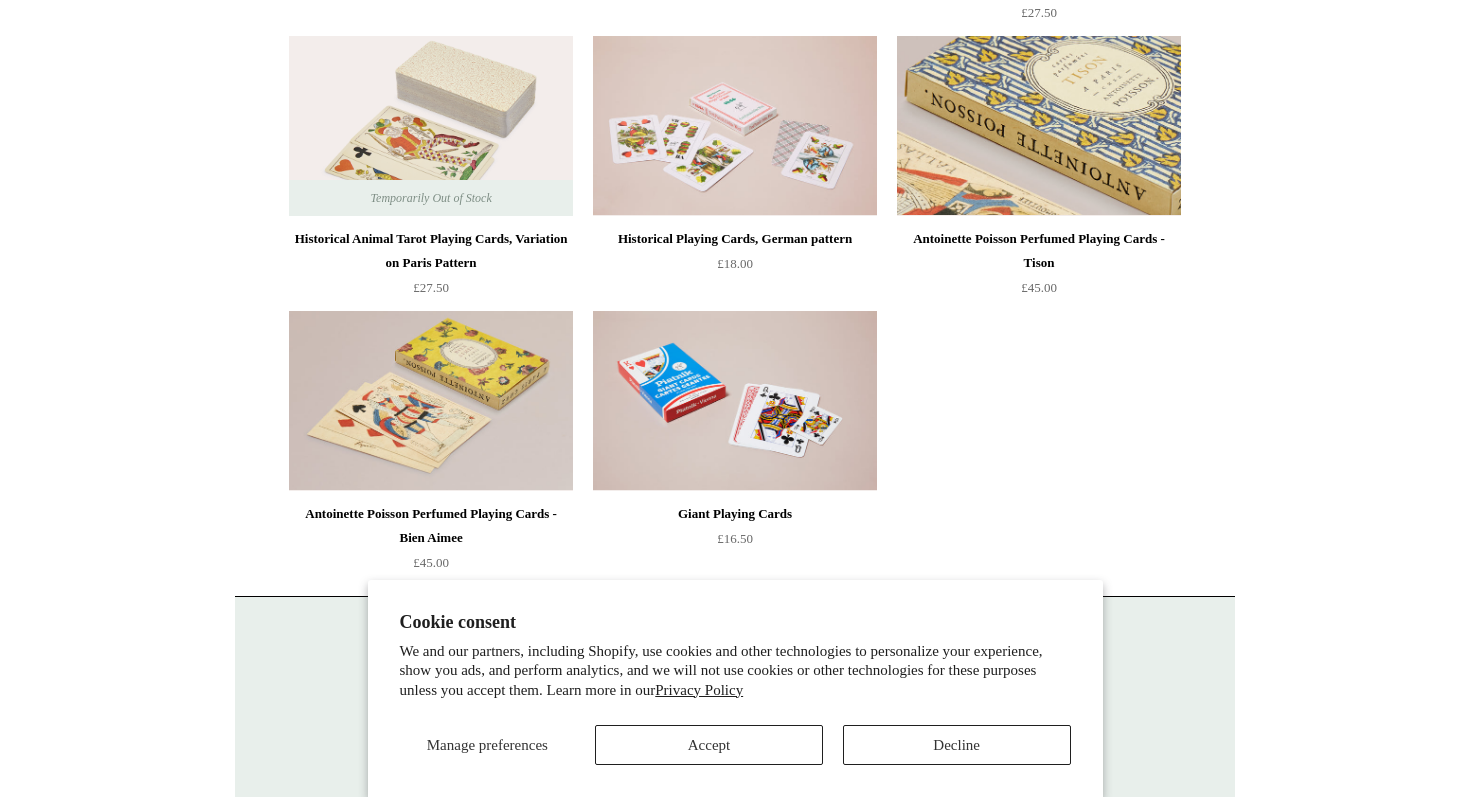 scroll, scrollTop: 0, scrollLeft: 0, axis: both 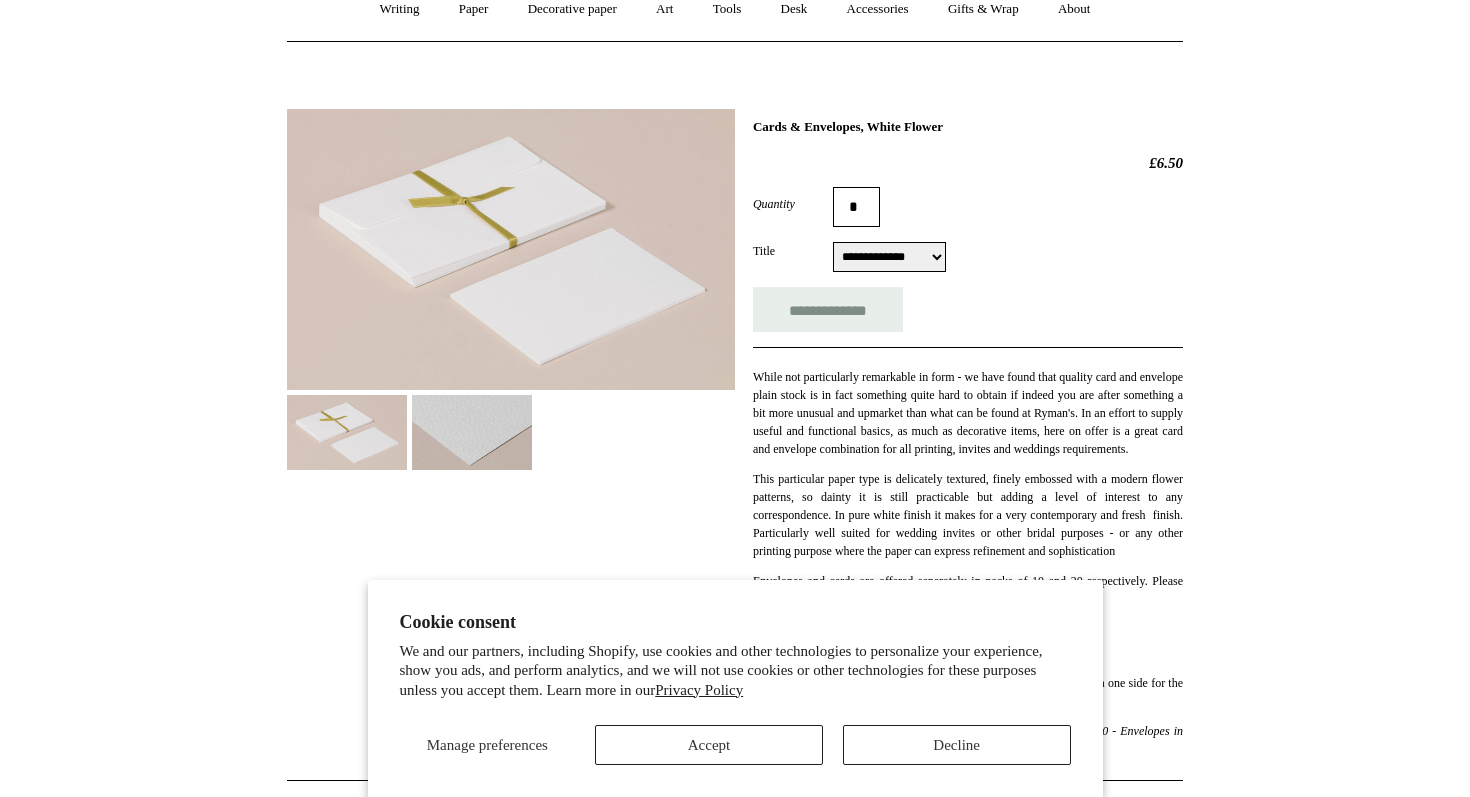 click at bounding box center (472, 432) 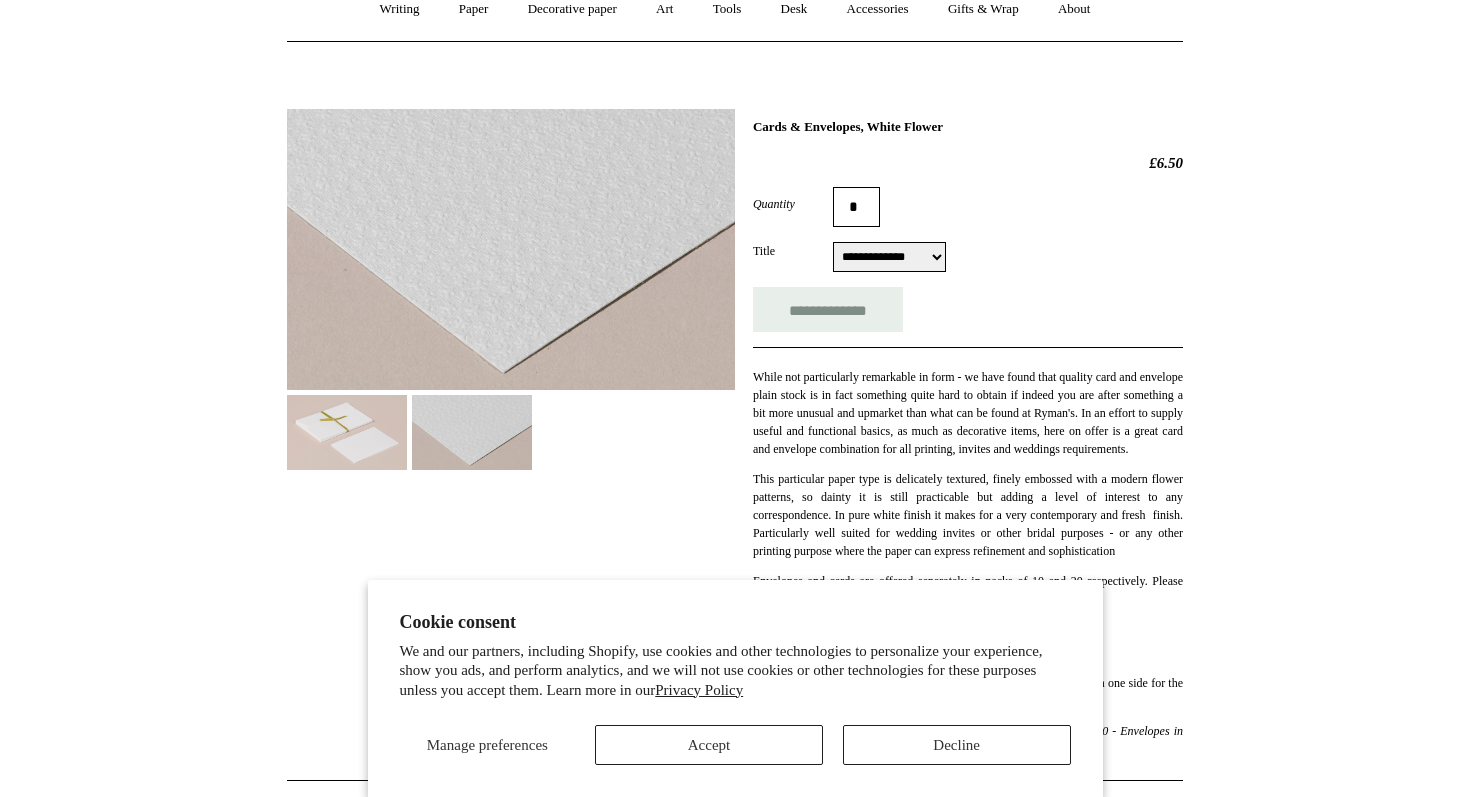 click at bounding box center (347, 432) 